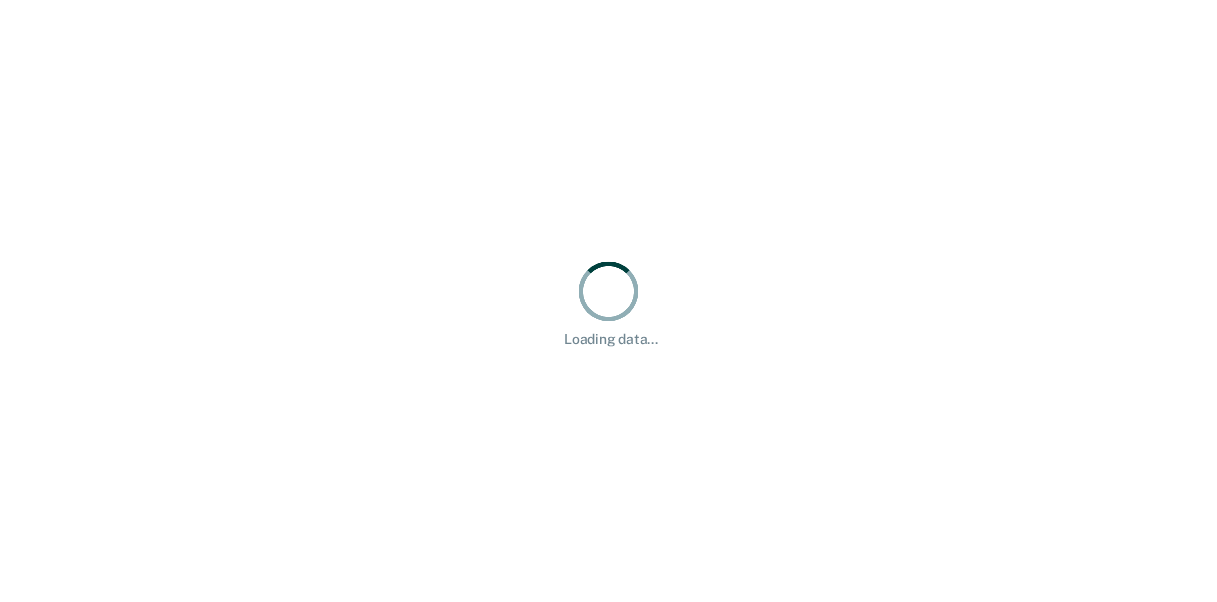 scroll, scrollTop: 0, scrollLeft: 0, axis: both 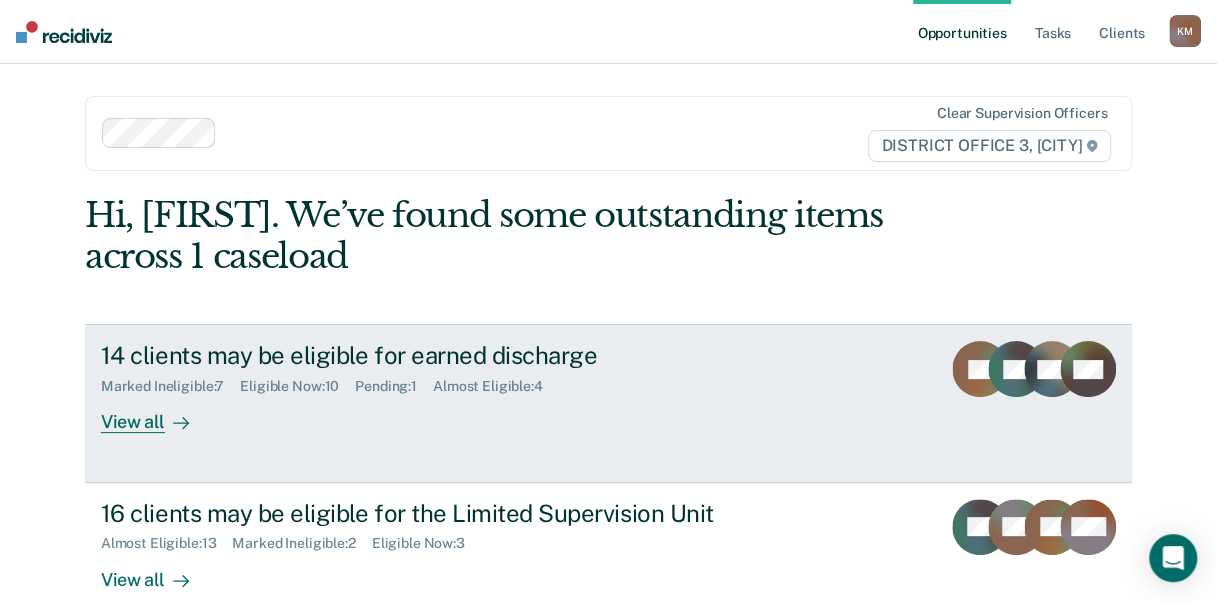 click on "View all" at bounding box center [157, 414] 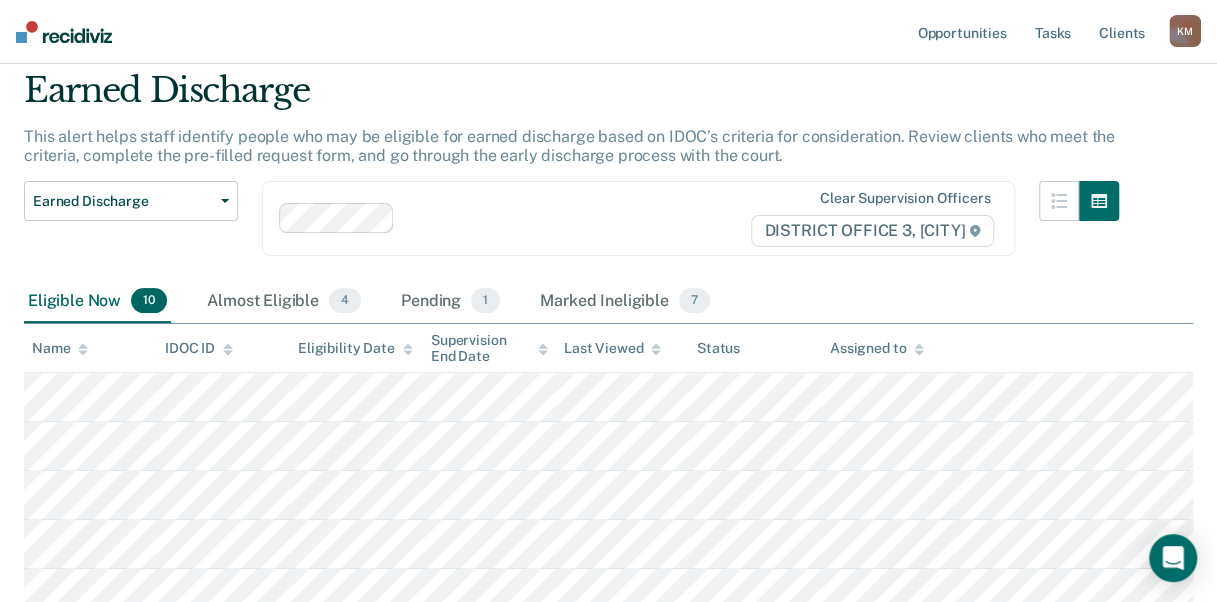 scroll, scrollTop: 100, scrollLeft: 0, axis: vertical 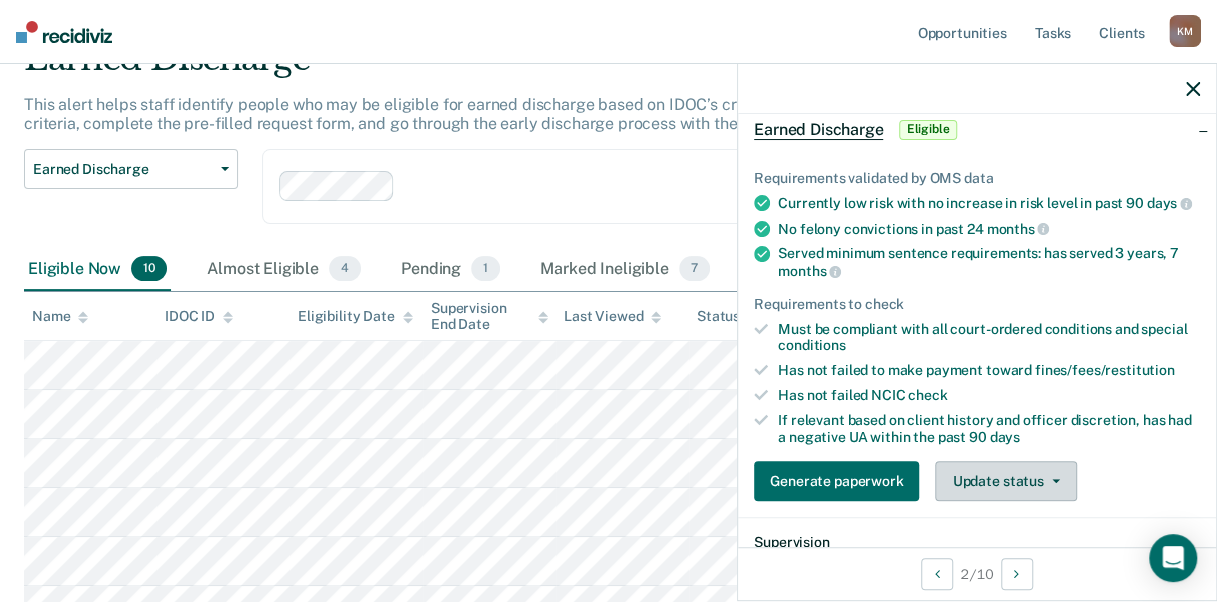 click on "Update status" at bounding box center (1005, 481) 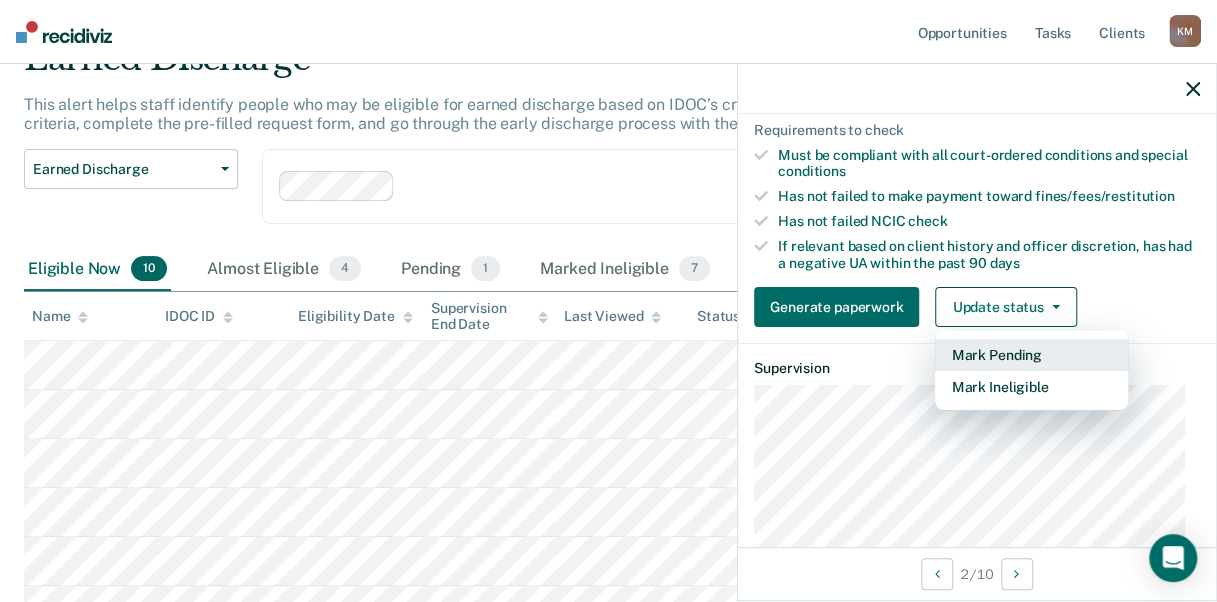 scroll, scrollTop: 409, scrollLeft: 0, axis: vertical 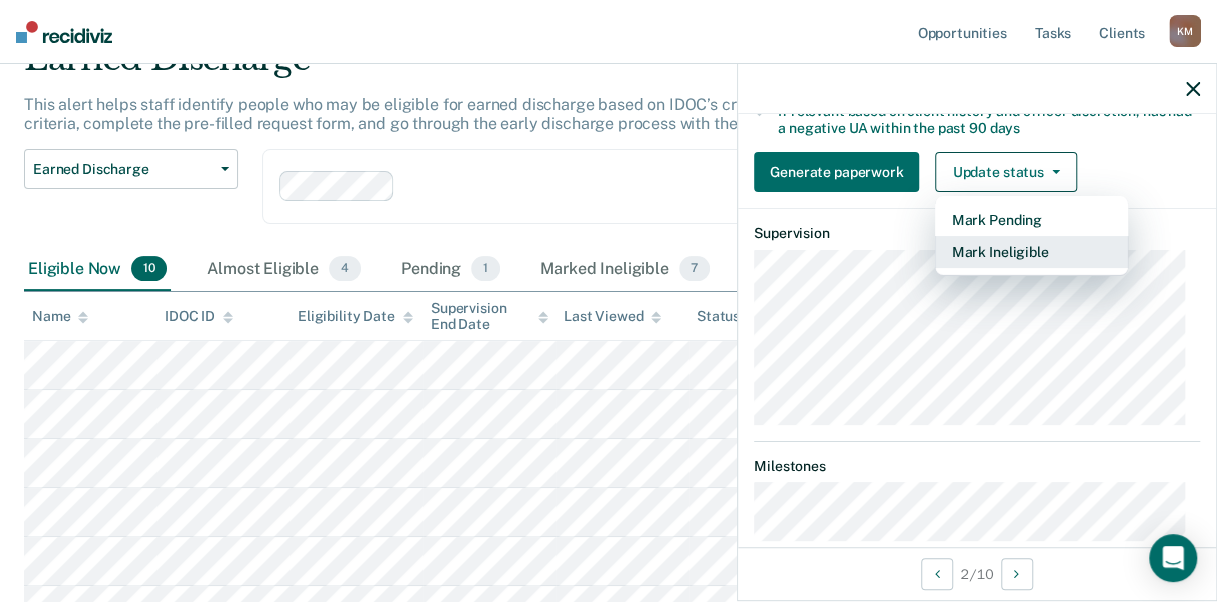 click on "Mark Ineligible" at bounding box center (1031, 252) 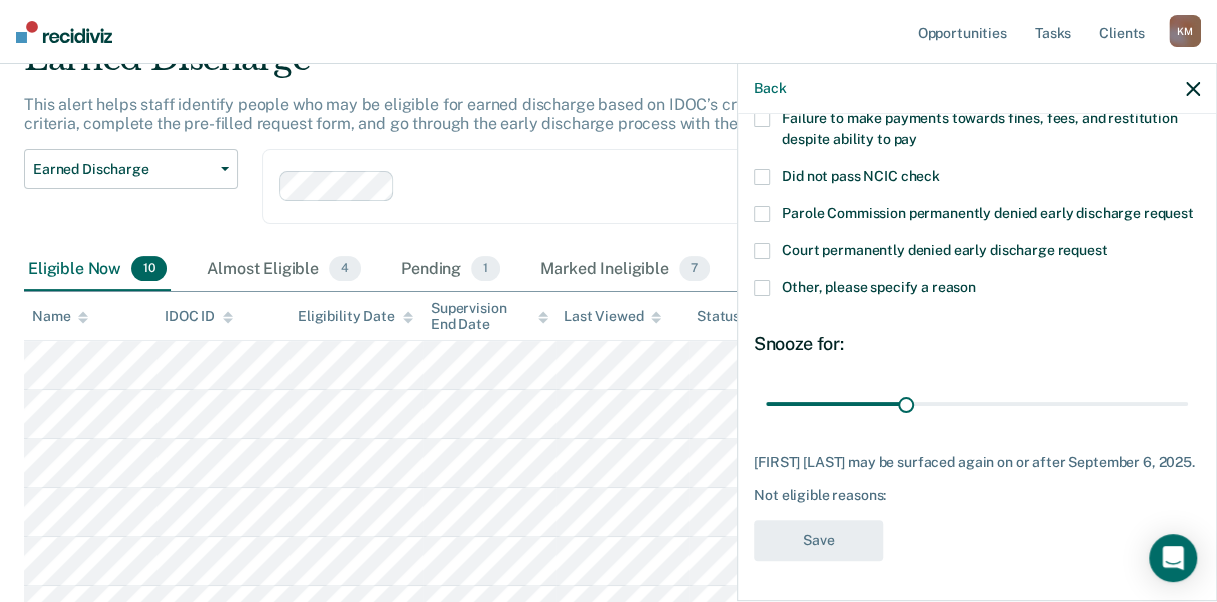 scroll, scrollTop: 226, scrollLeft: 0, axis: vertical 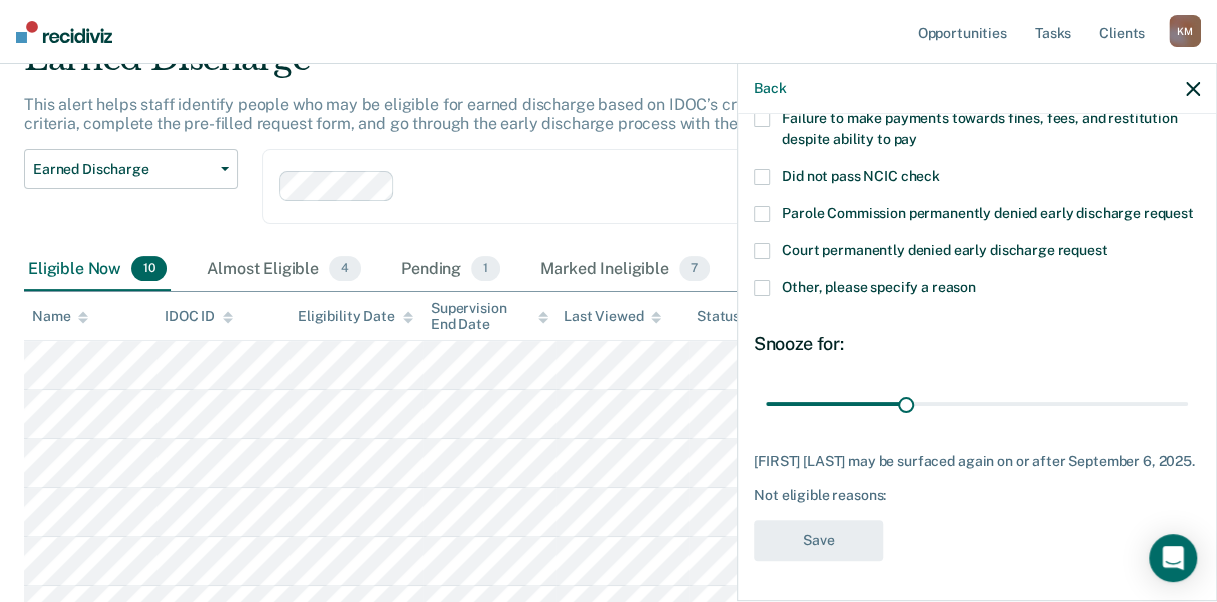 click on "Other, please specify a reason" at bounding box center [977, 290] 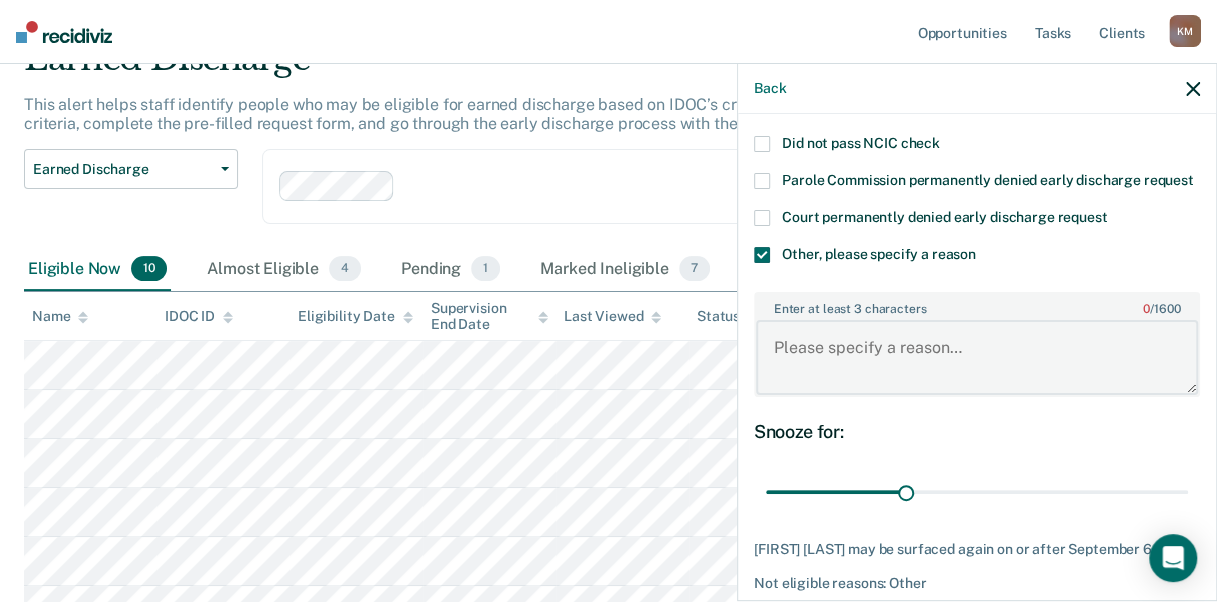 click on "Enter at least 3 characters 0  /  1600" at bounding box center (977, 357) 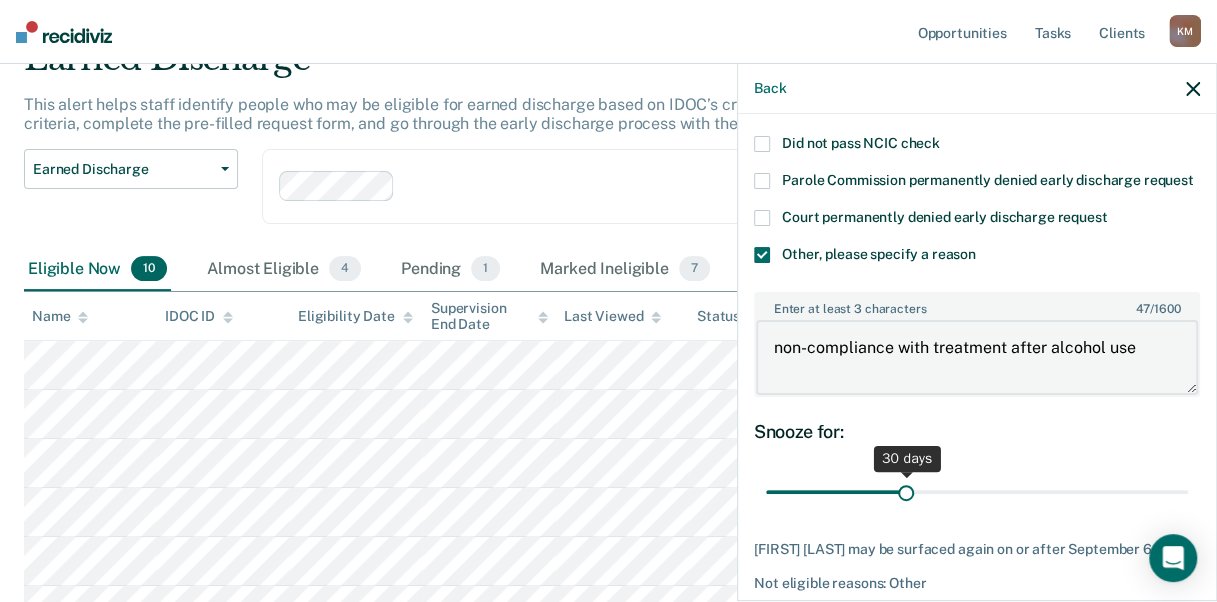 type on "non-compliance with treatment after alcohol use" 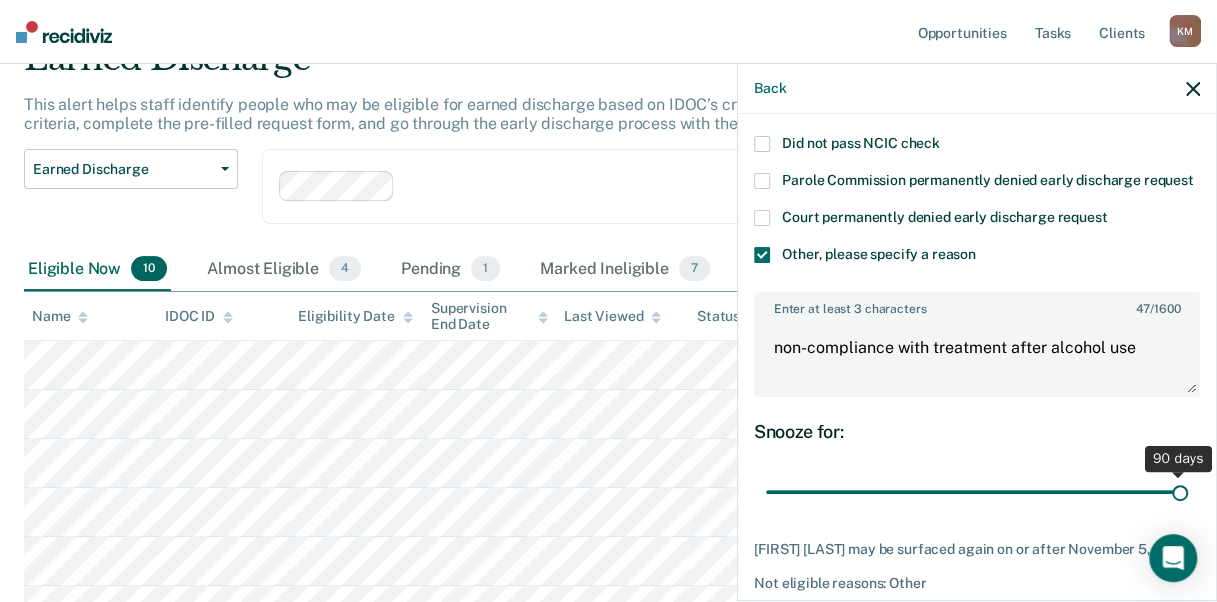 drag, startPoint x: 902, startPoint y: 511, endPoint x: 1220, endPoint y: 510, distance: 318.0016 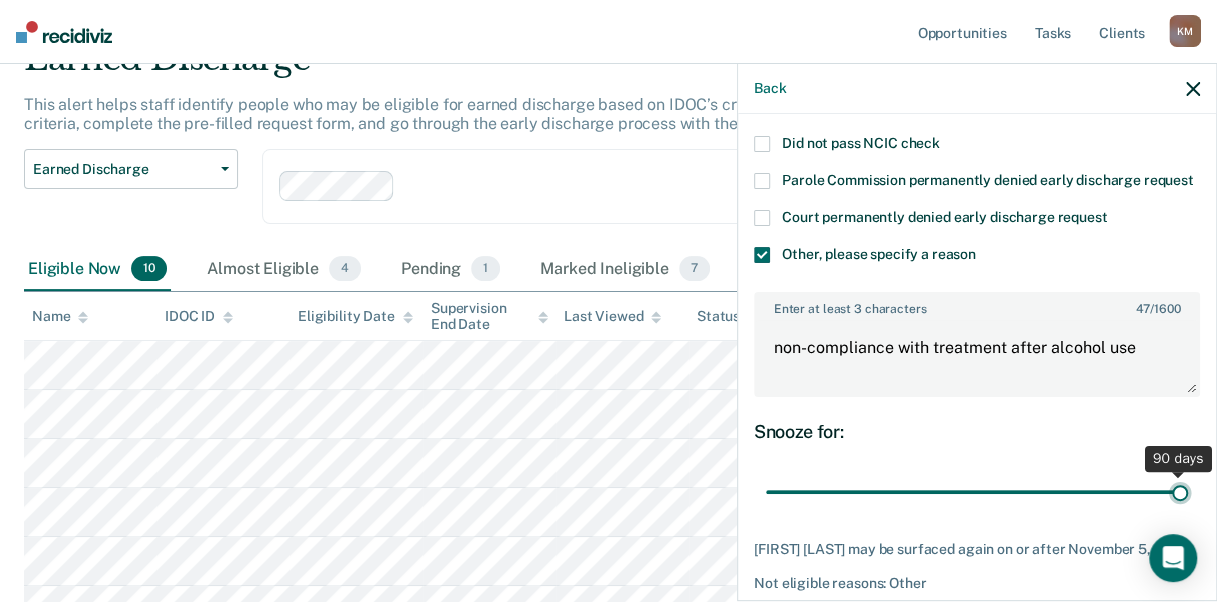 type on "90" 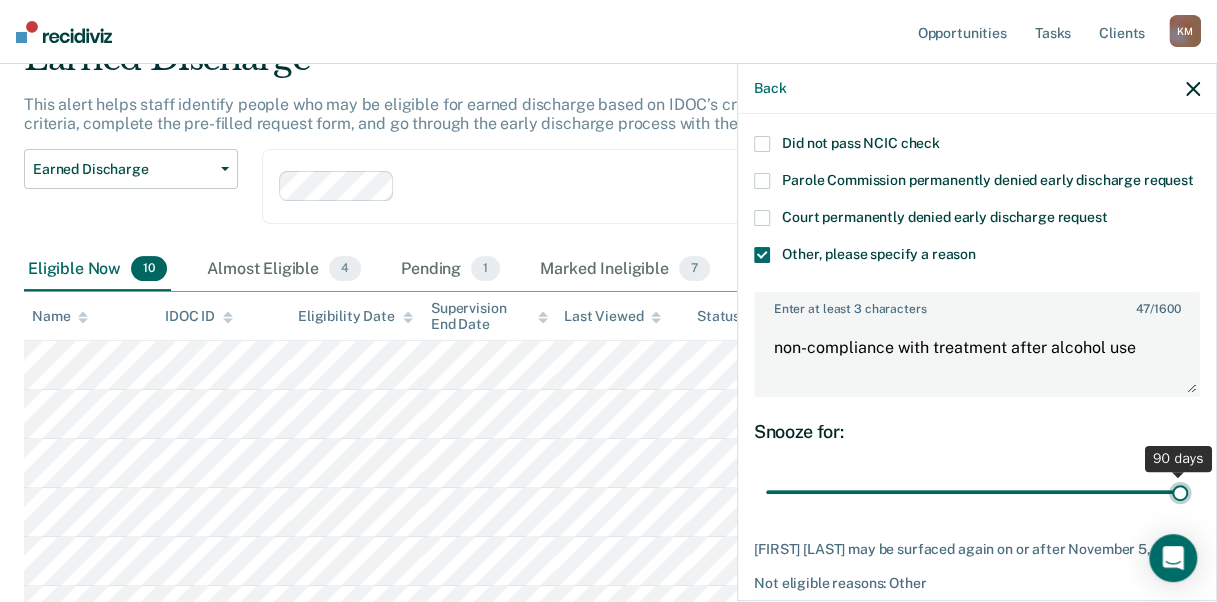 click at bounding box center [977, 491] 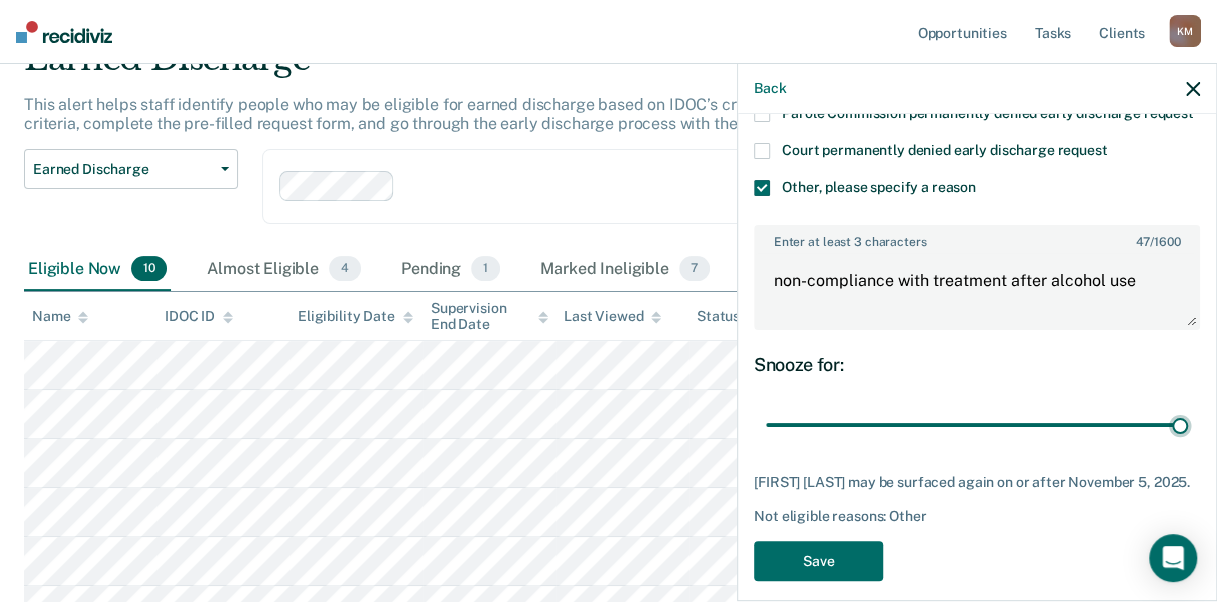 scroll, scrollTop: 348, scrollLeft: 0, axis: vertical 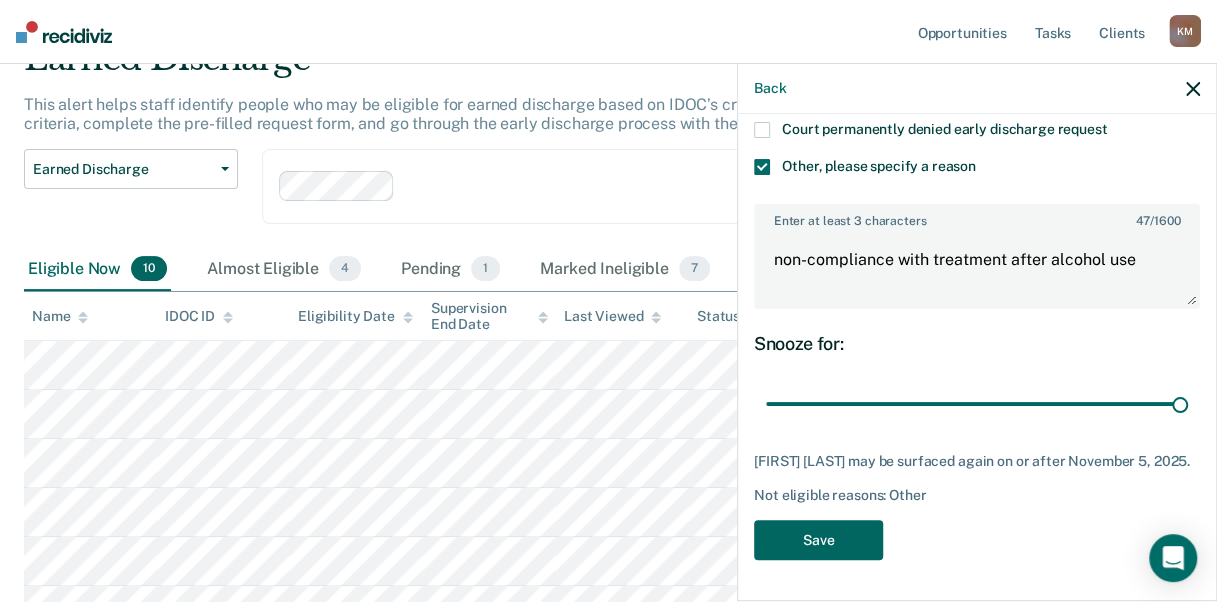 click on "Save" at bounding box center (818, 540) 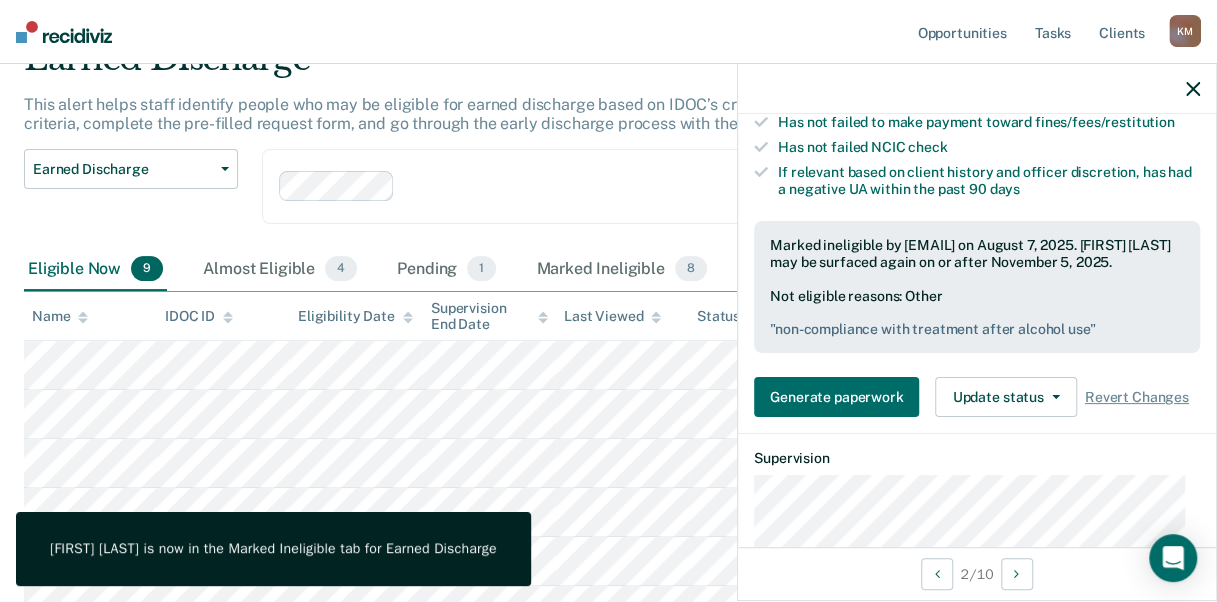 click 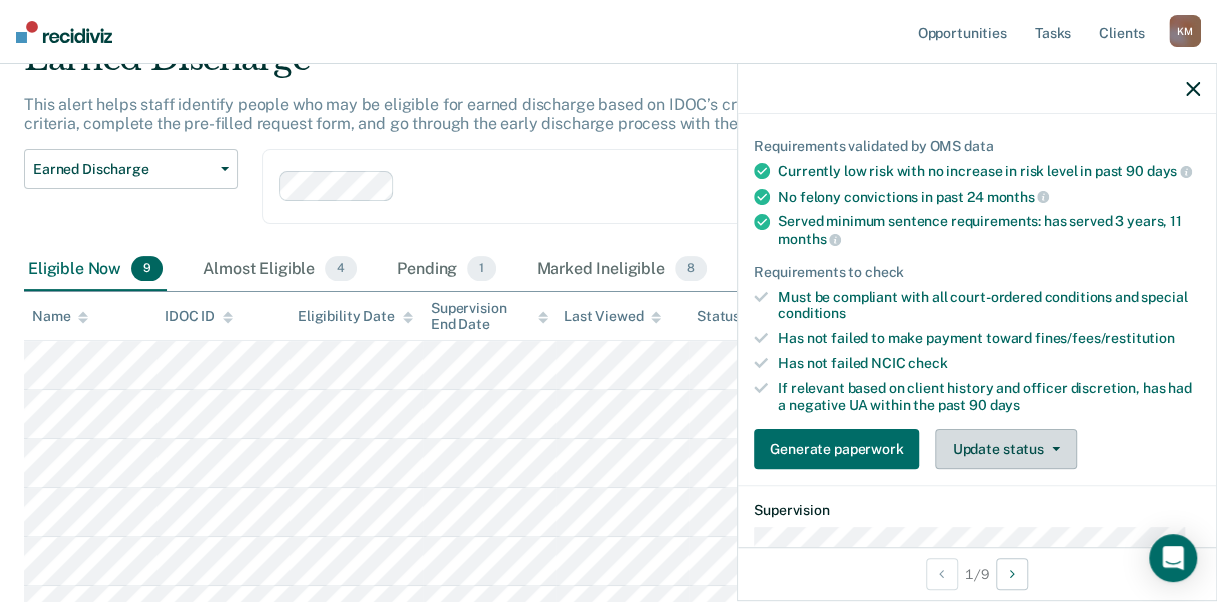 scroll, scrollTop: 200, scrollLeft: 0, axis: vertical 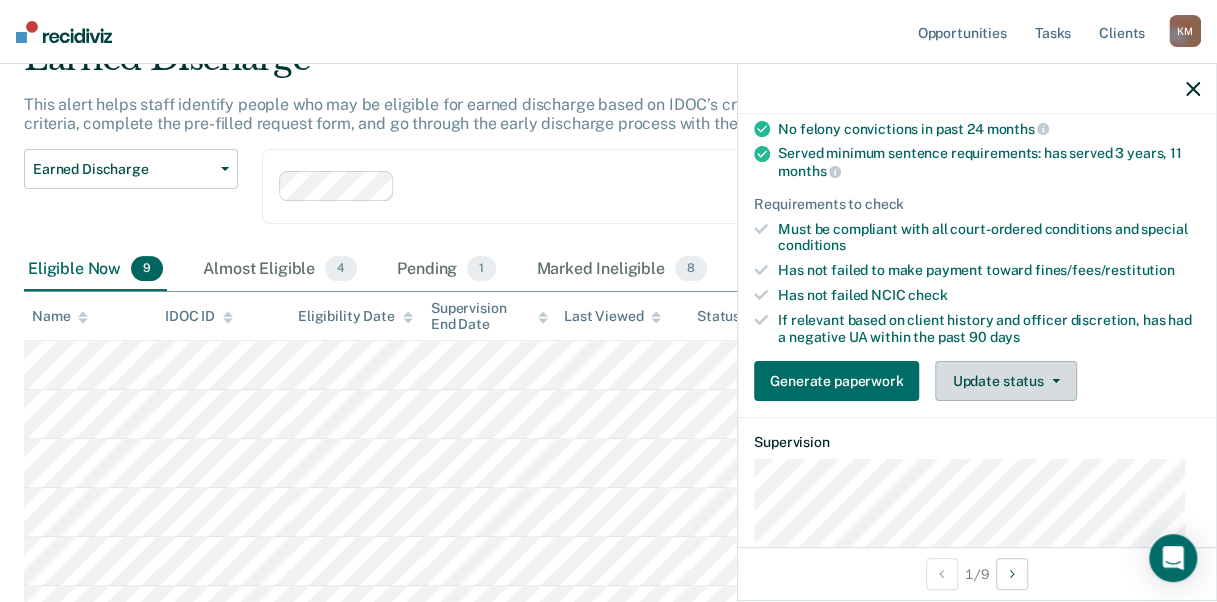 click on "Update status" at bounding box center (1005, 381) 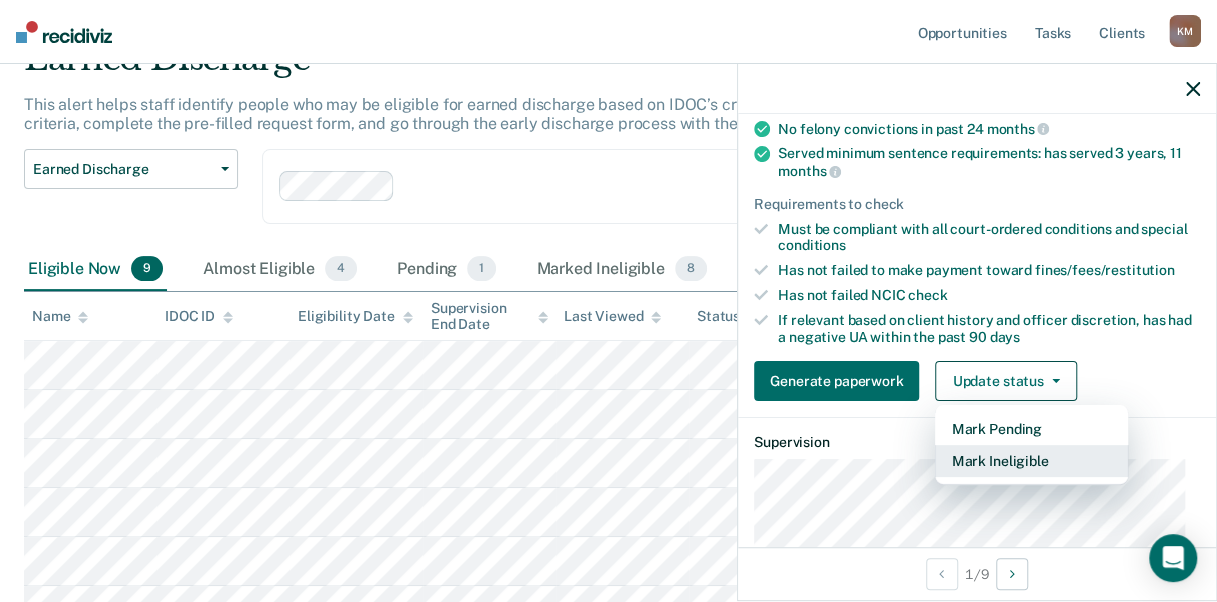 click on "Mark Ineligible" at bounding box center [1031, 461] 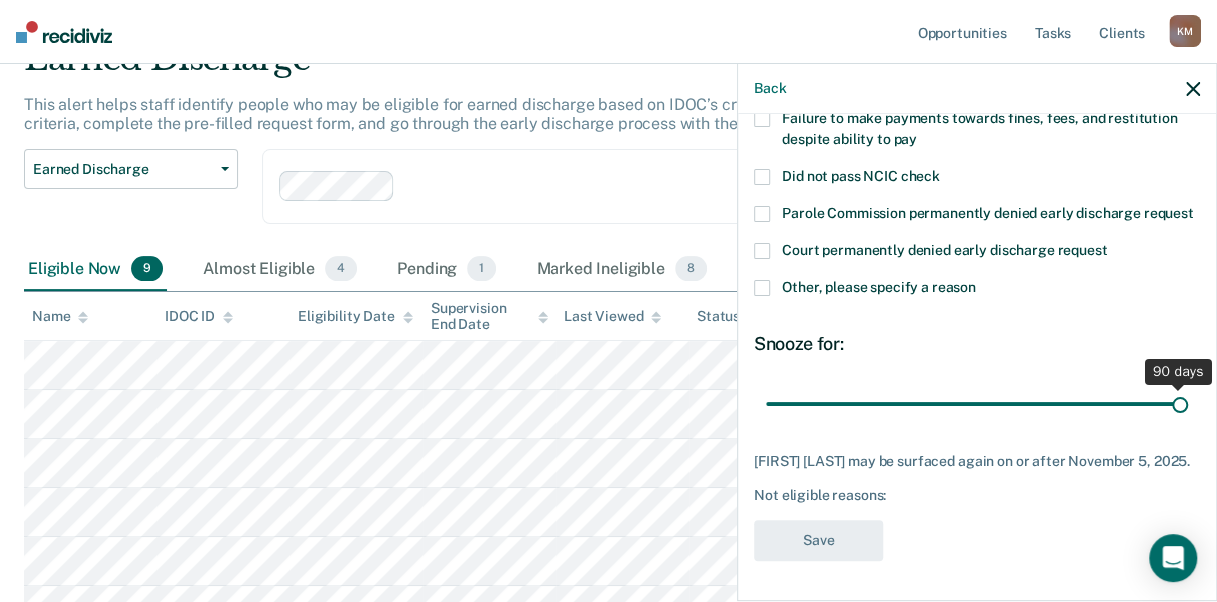 drag, startPoint x: 903, startPoint y: 418, endPoint x: 1218, endPoint y: 413, distance: 315.03967 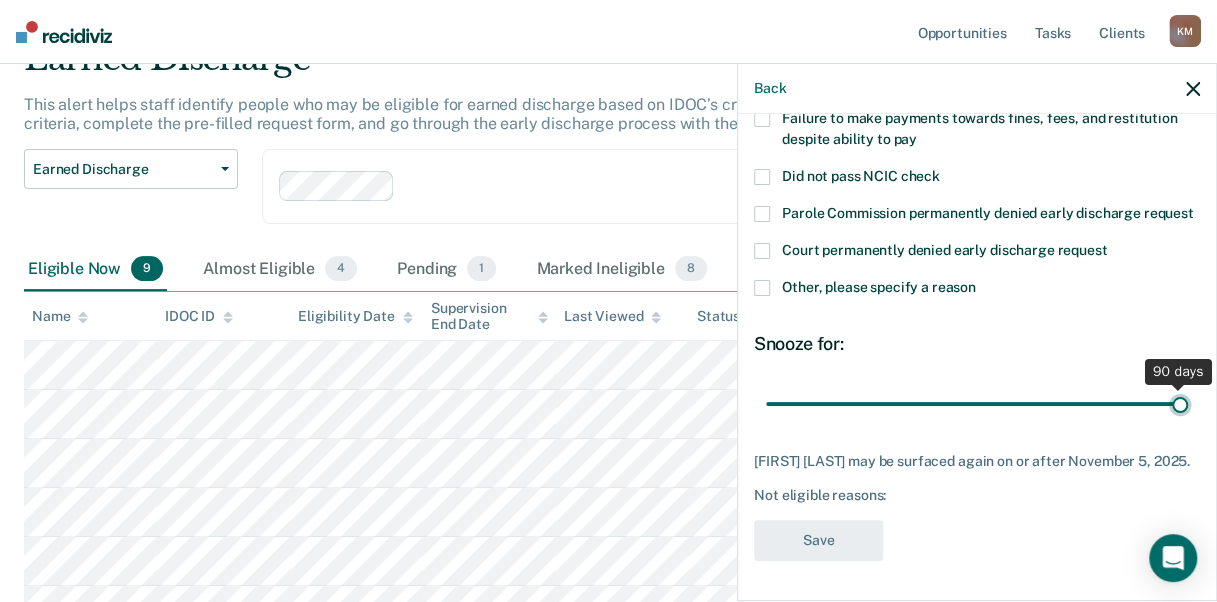 type on "90" 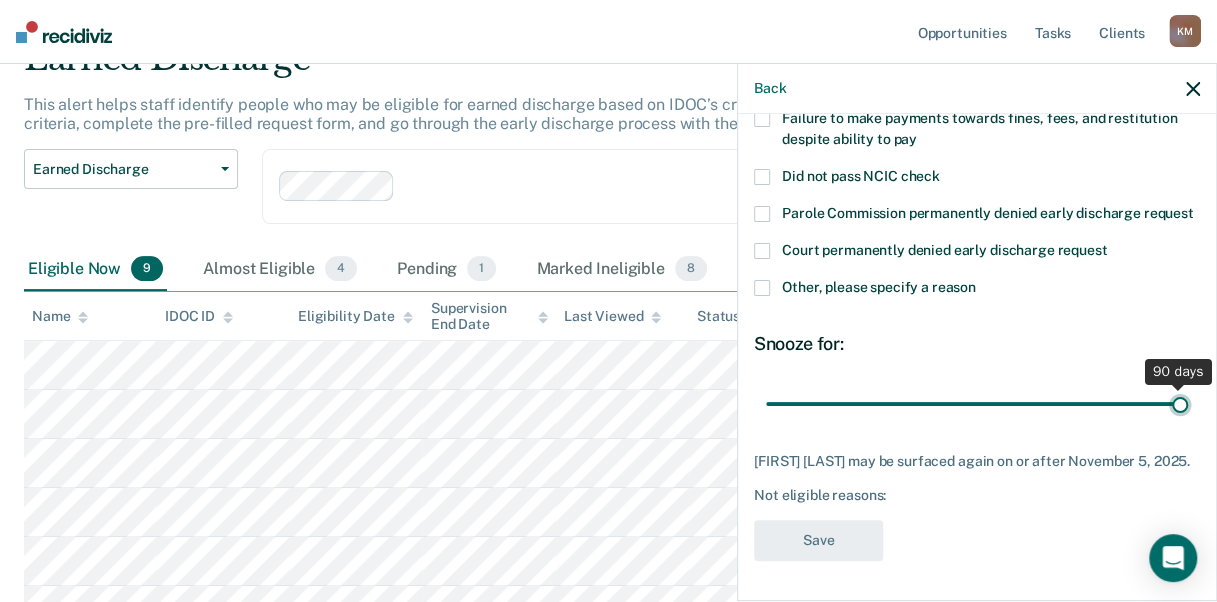 click at bounding box center (977, 403) 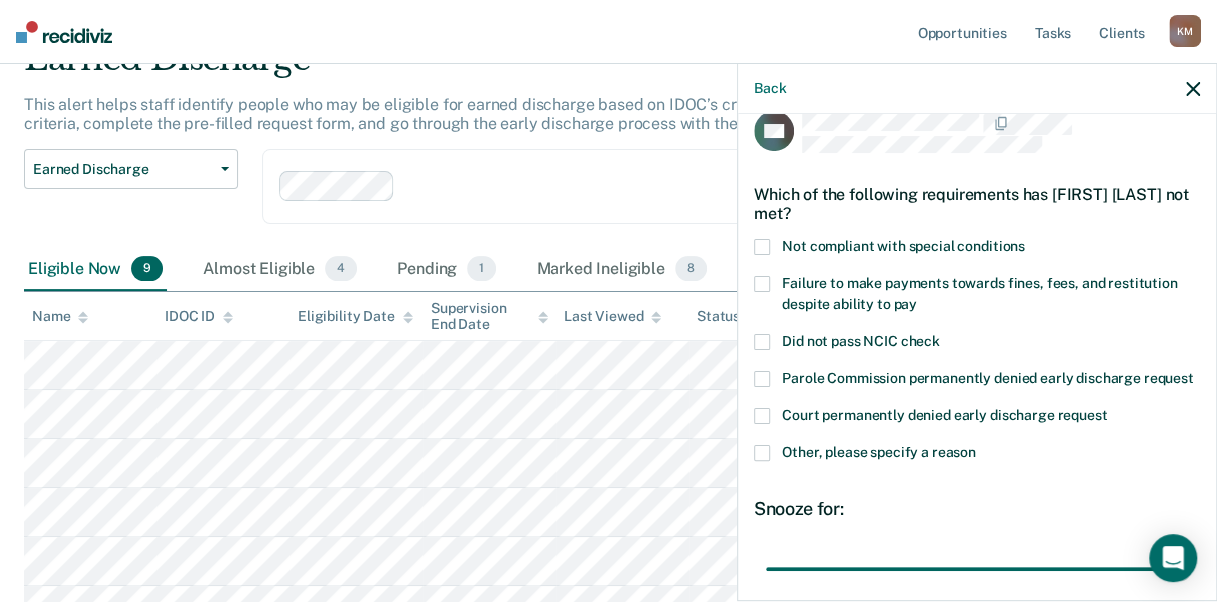 scroll, scrollTop: 27, scrollLeft: 0, axis: vertical 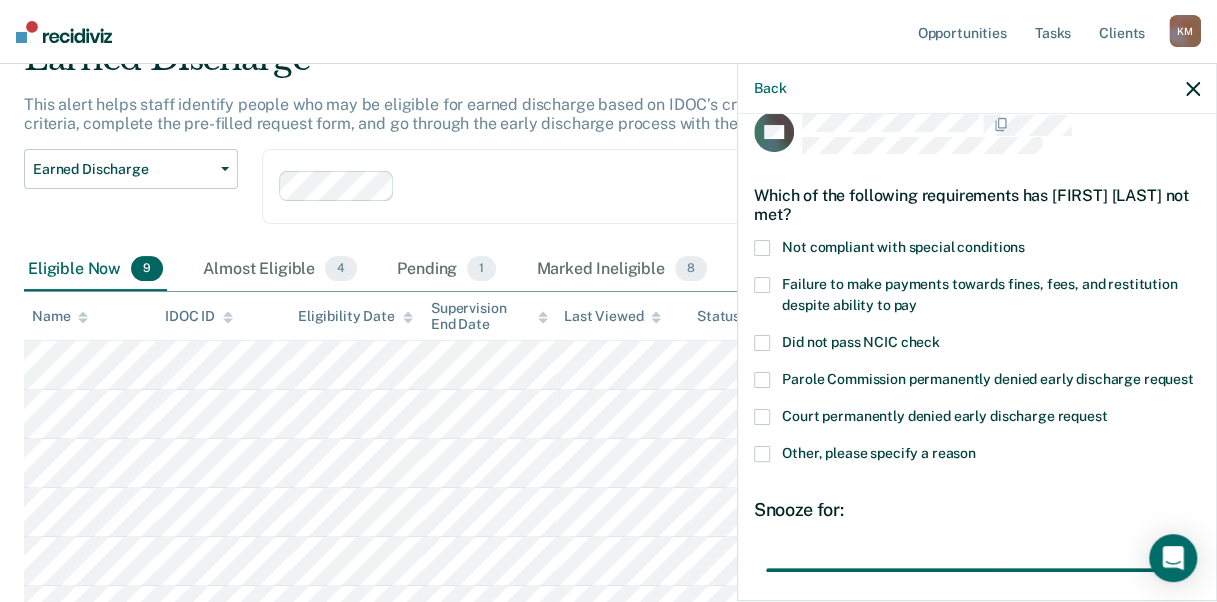 click on "Other, please specify a reason" at bounding box center [977, 456] 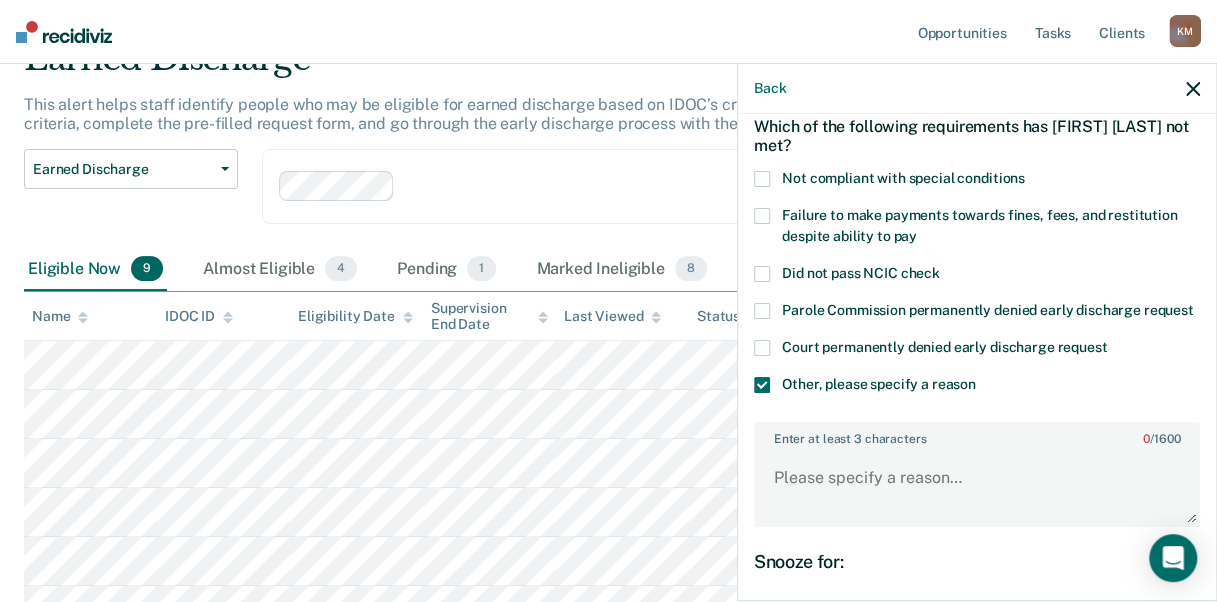 scroll, scrollTop: 127, scrollLeft: 0, axis: vertical 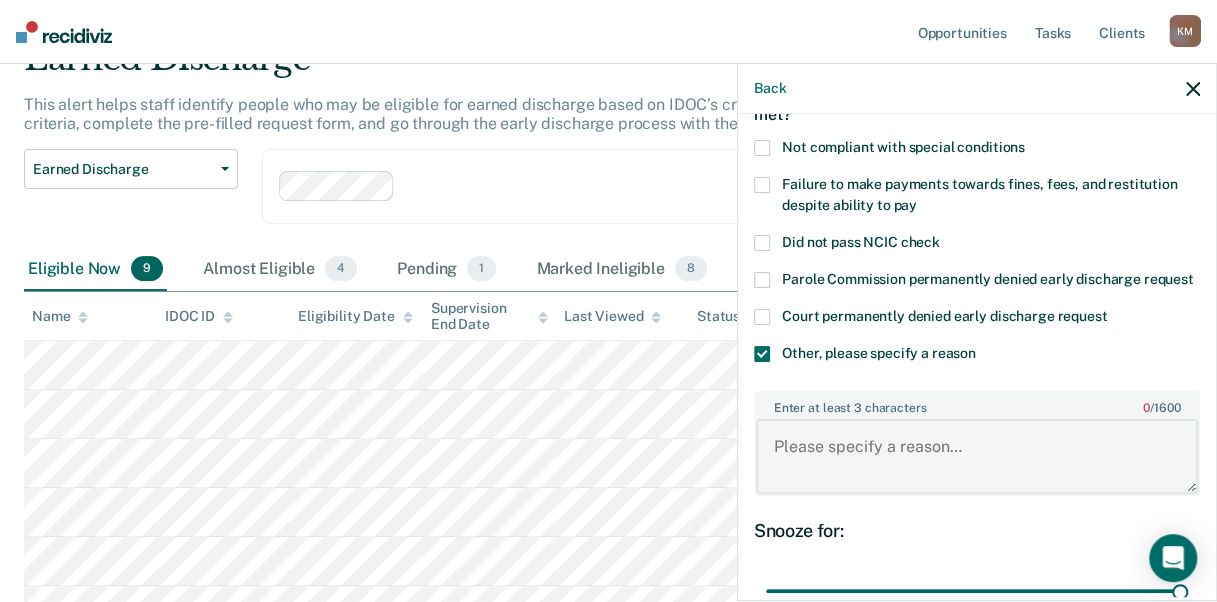 click on "Enter at least 3 characters 0  /  1600" at bounding box center (977, 456) 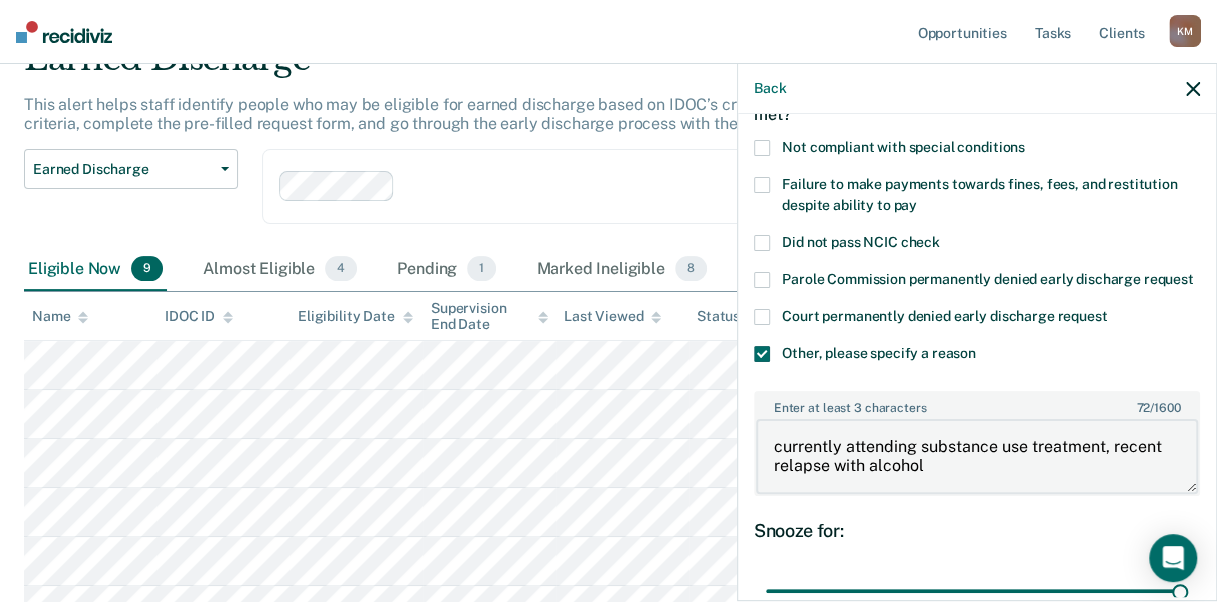 type on "currently attending substance use treatment, recent relapse with alcohol" 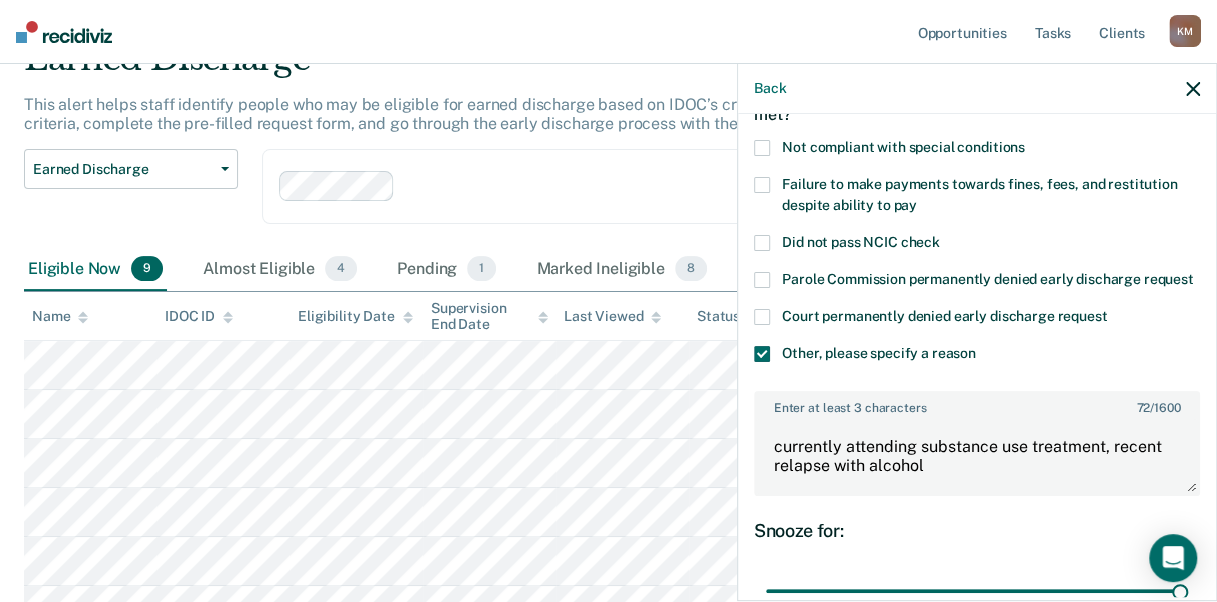 click at bounding box center [762, 148] 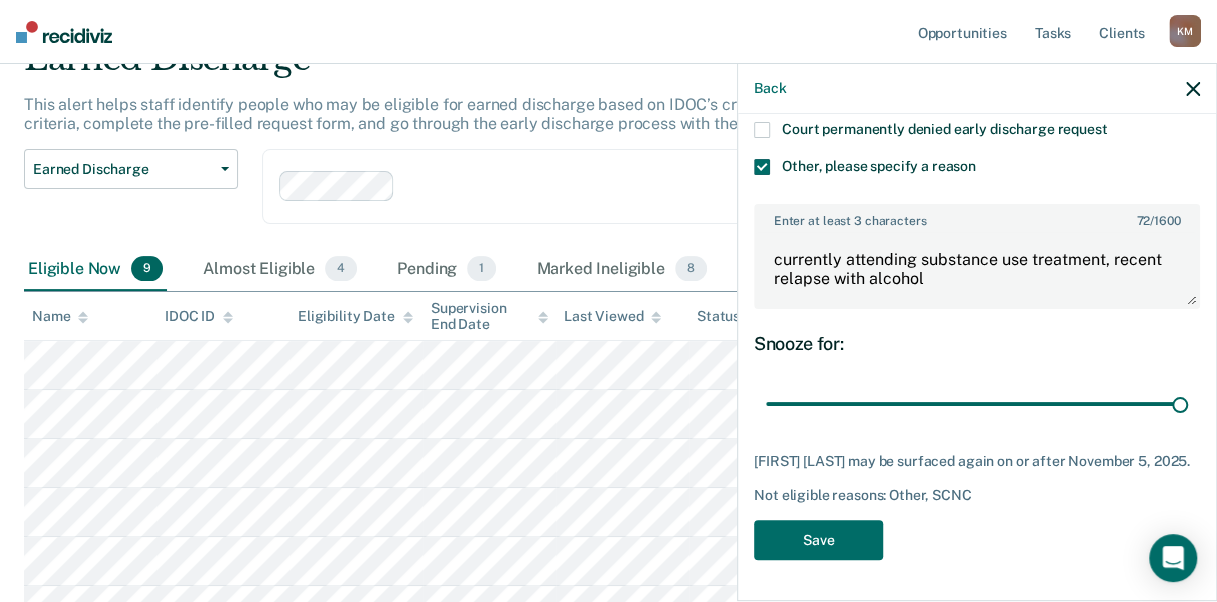 scroll, scrollTop: 348, scrollLeft: 0, axis: vertical 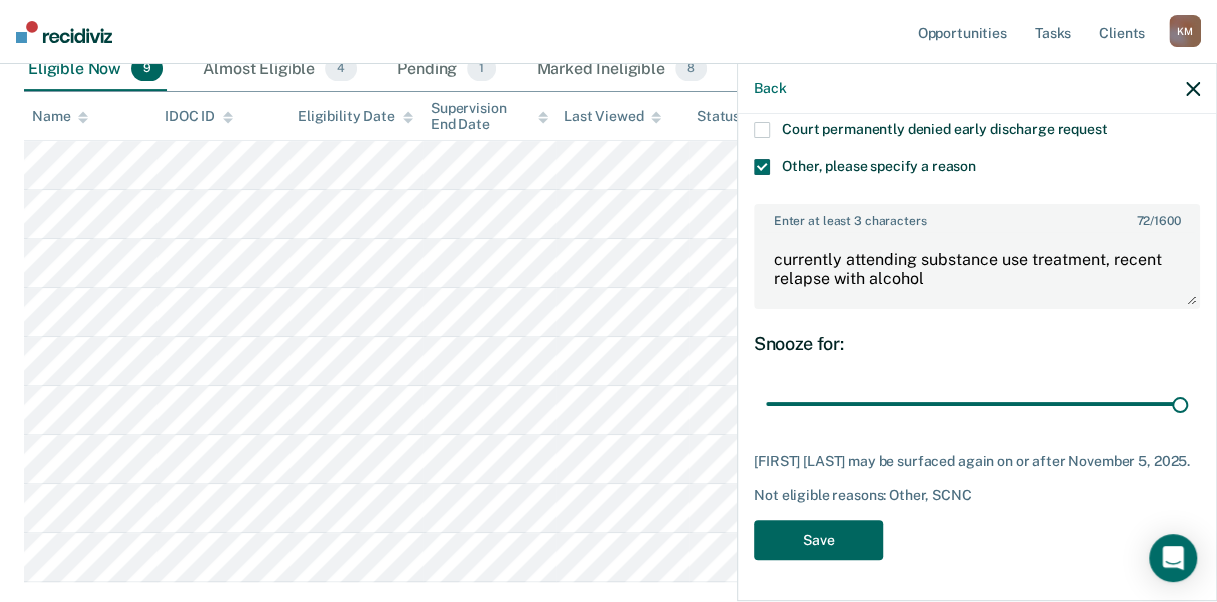 click on "Save" at bounding box center (818, 540) 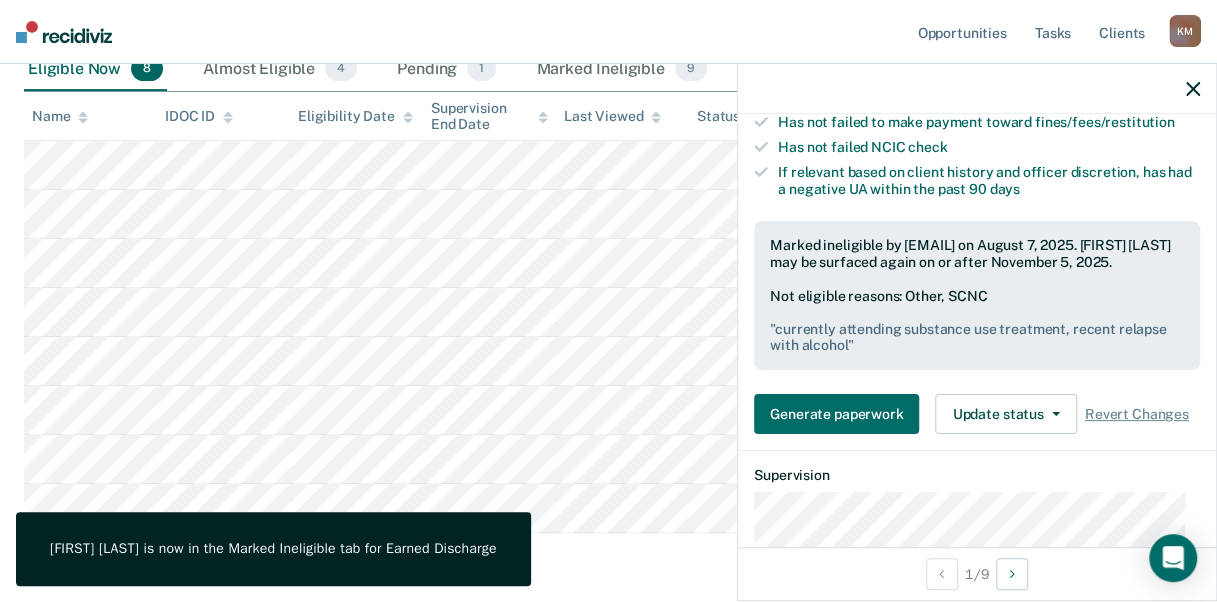 click at bounding box center (977, 89) 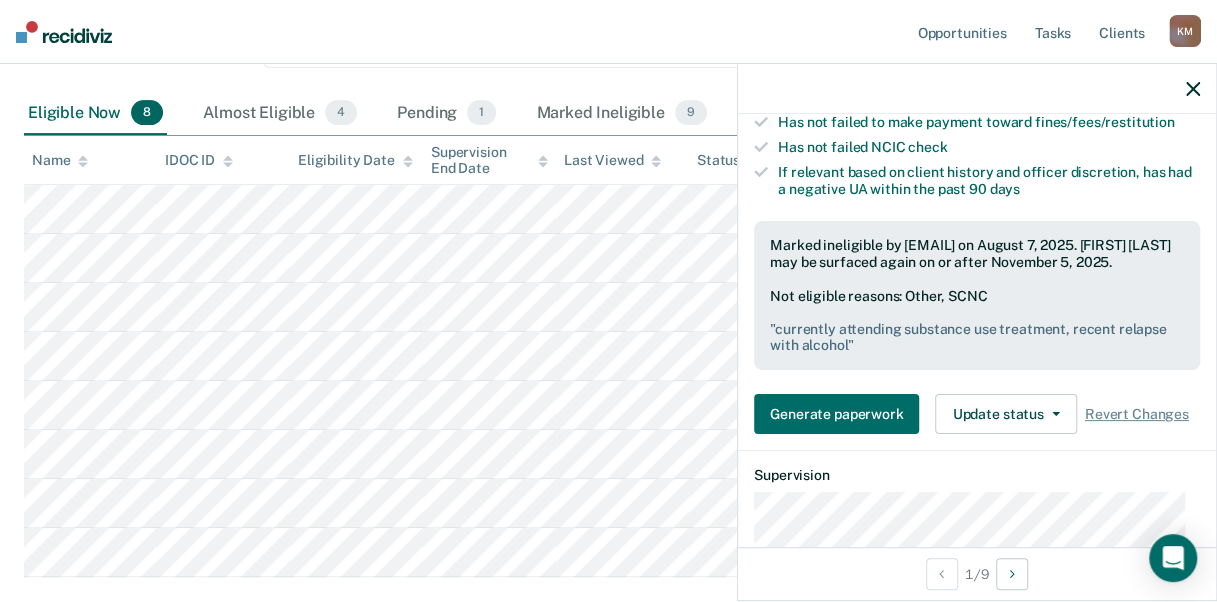 scroll, scrollTop: 300, scrollLeft: 0, axis: vertical 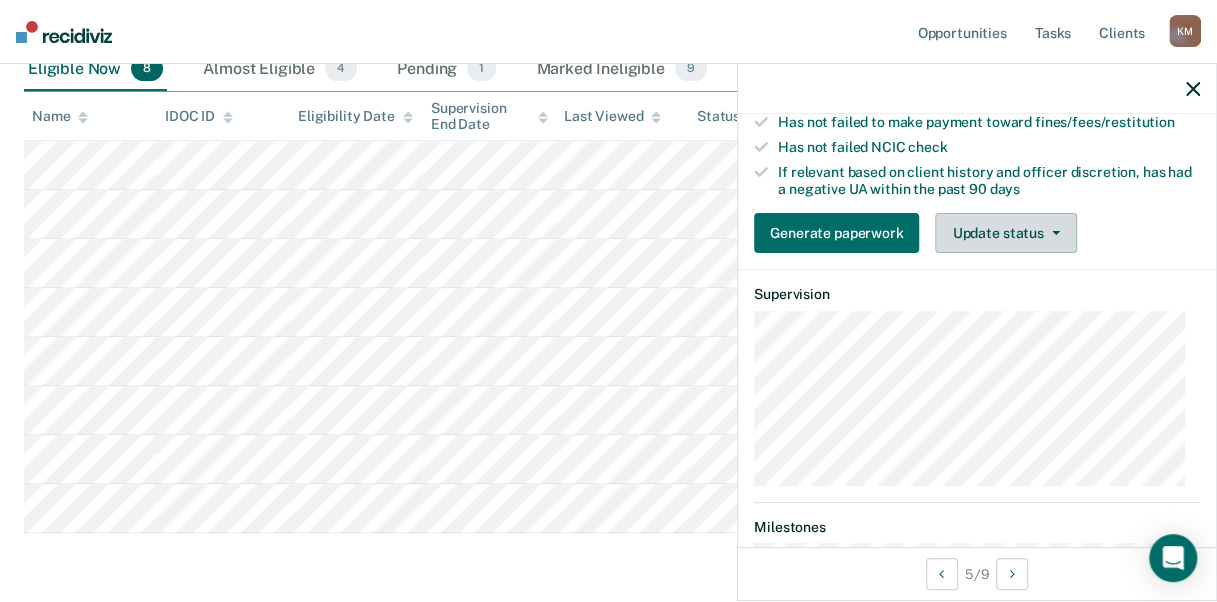 click on "Update status" at bounding box center (1005, 233) 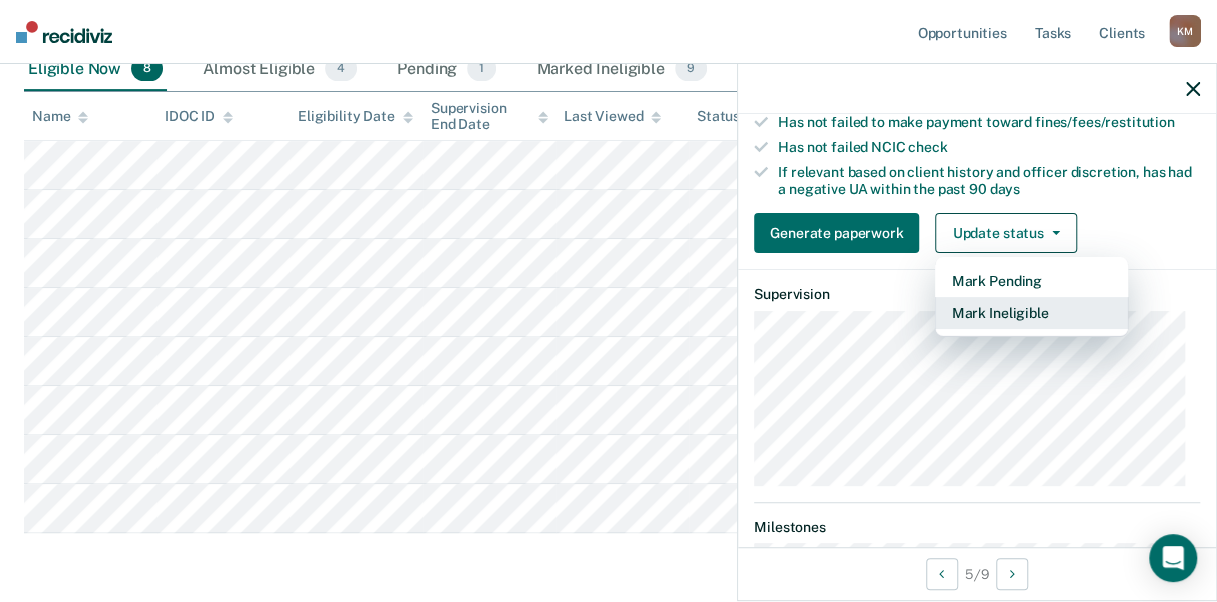 click on "Mark Ineligible" at bounding box center (1031, 313) 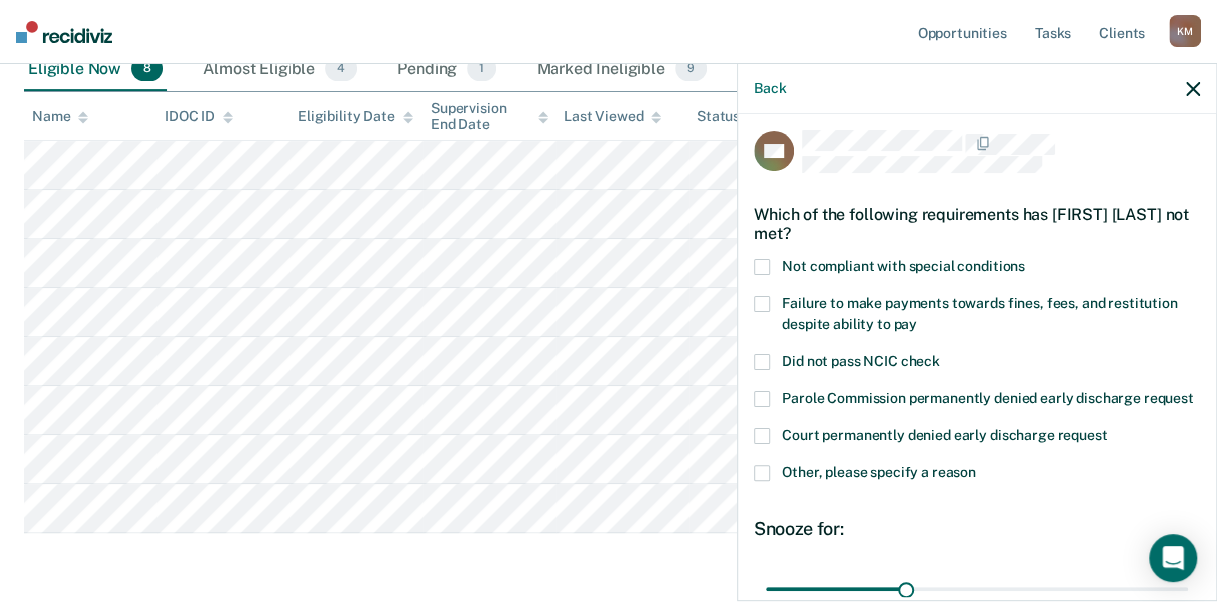 scroll, scrollTop: 0, scrollLeft: 0, axis: both 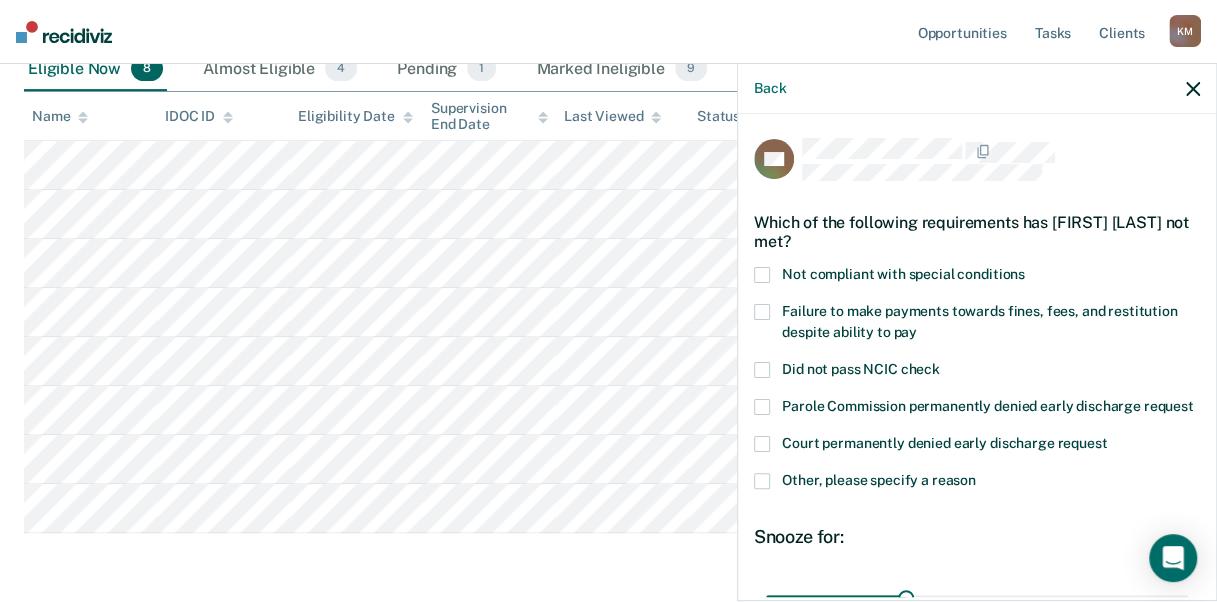 click at bounding box center [762, 275] 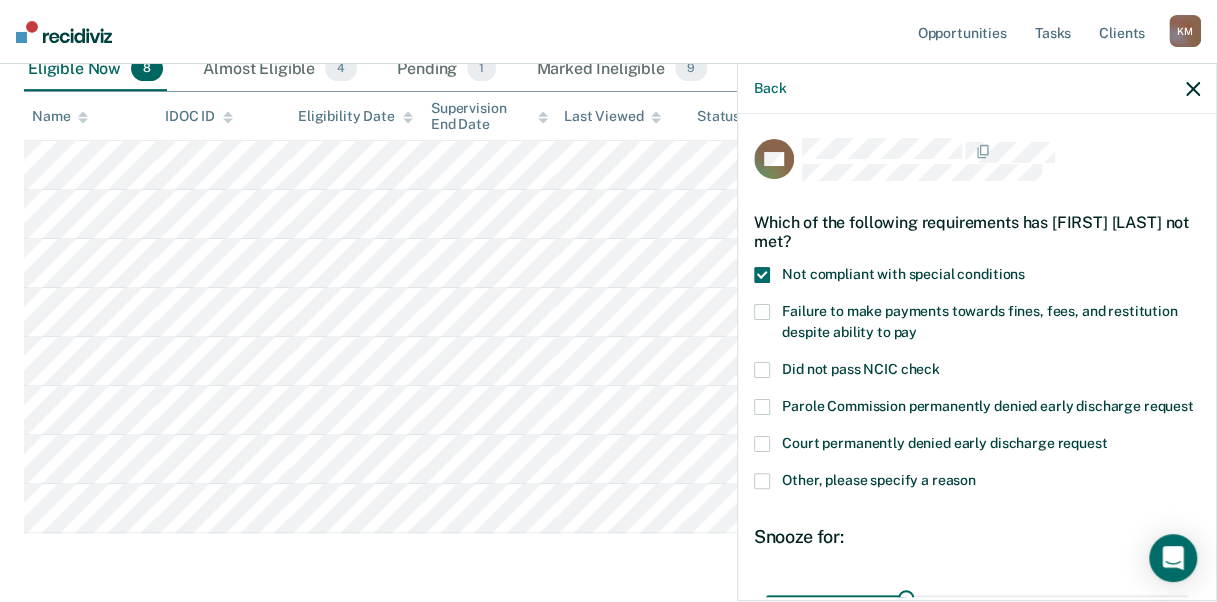click at bounding box center (762, 312) 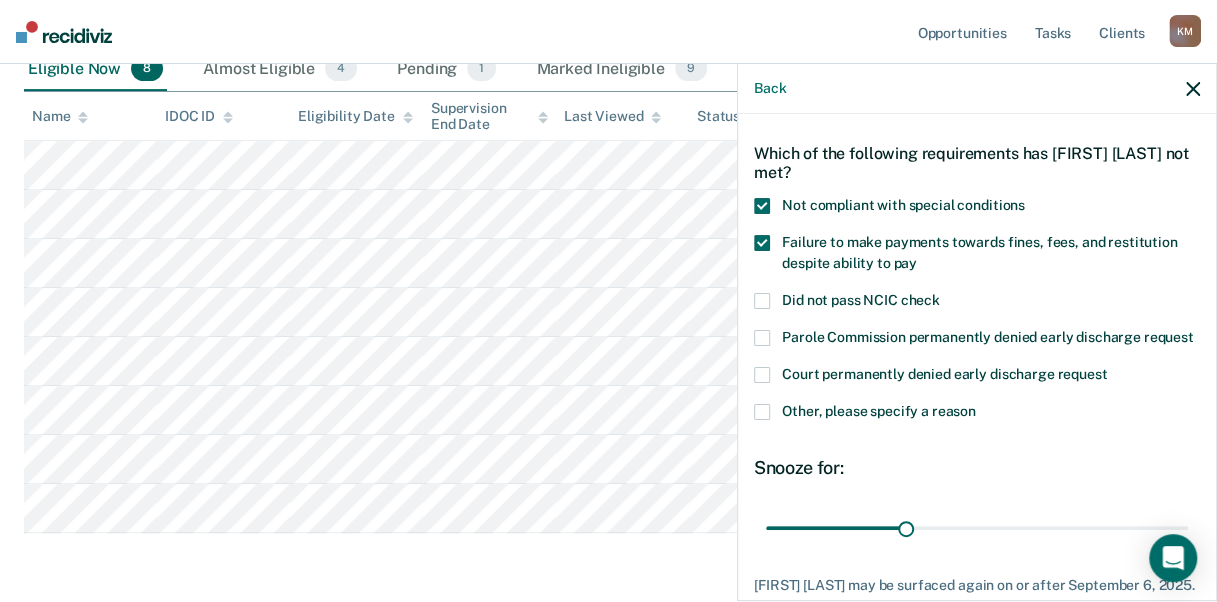 scroll, scrollTop: 100, scrollLeft: 0, axis: vertical 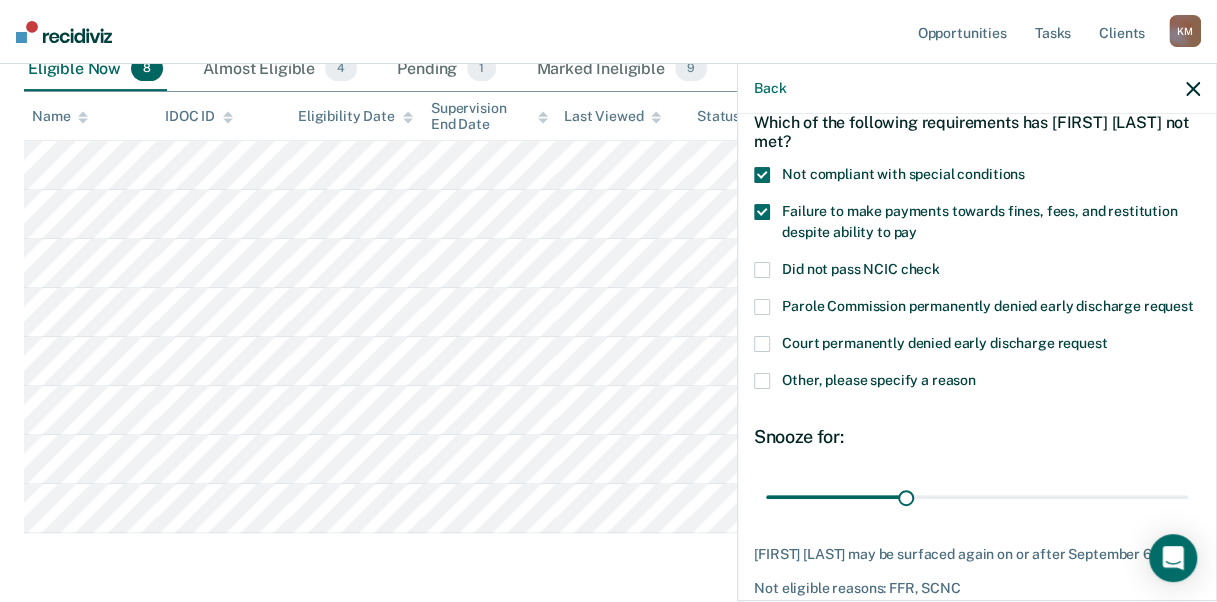 click at bounding box center (762, 381) 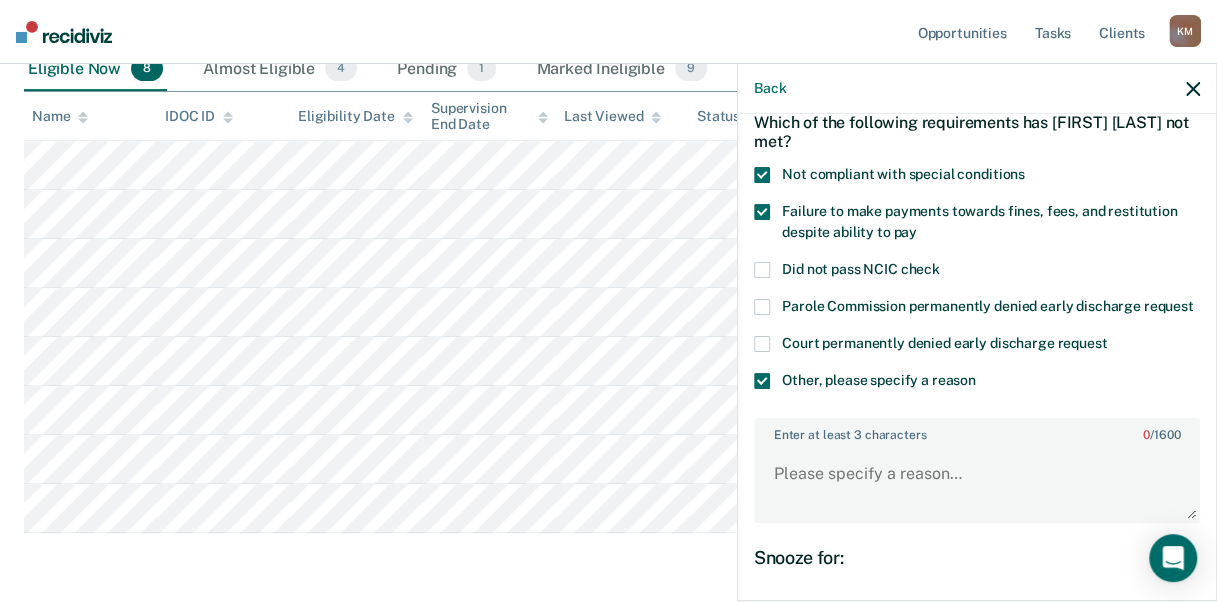 scroll, scrollTop: 200, scrollLeft: 0, axis: vertical 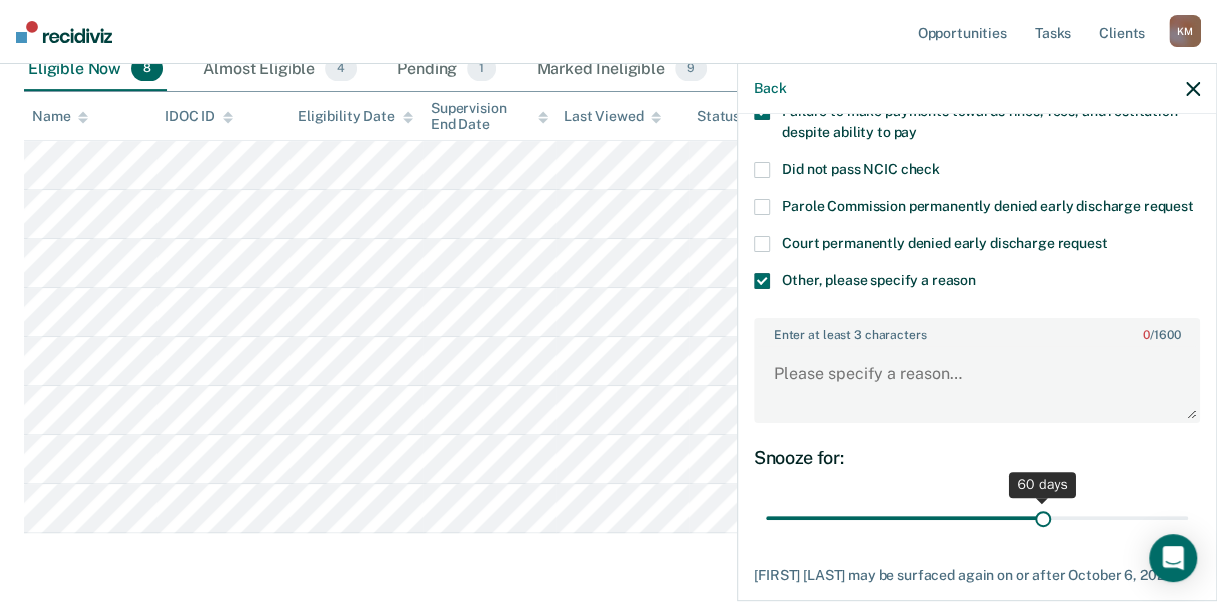 drag, startPoint x: 902, startPoint y: 529, endPoint x: 1032, endPoint y: 538, distance: 130.31117 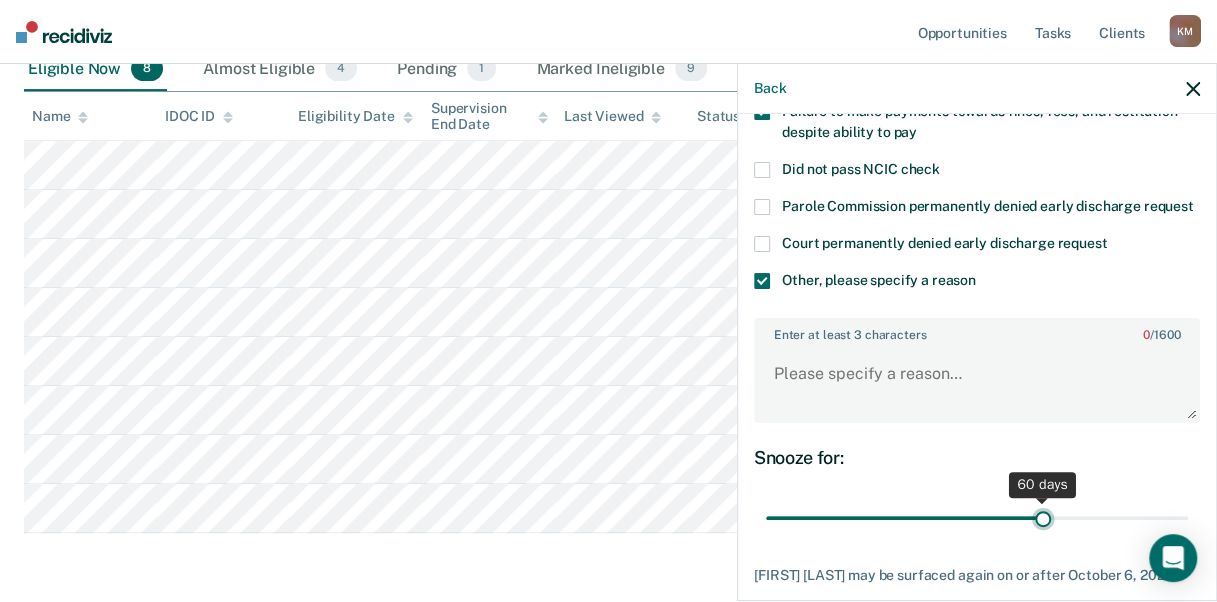 type on "60" 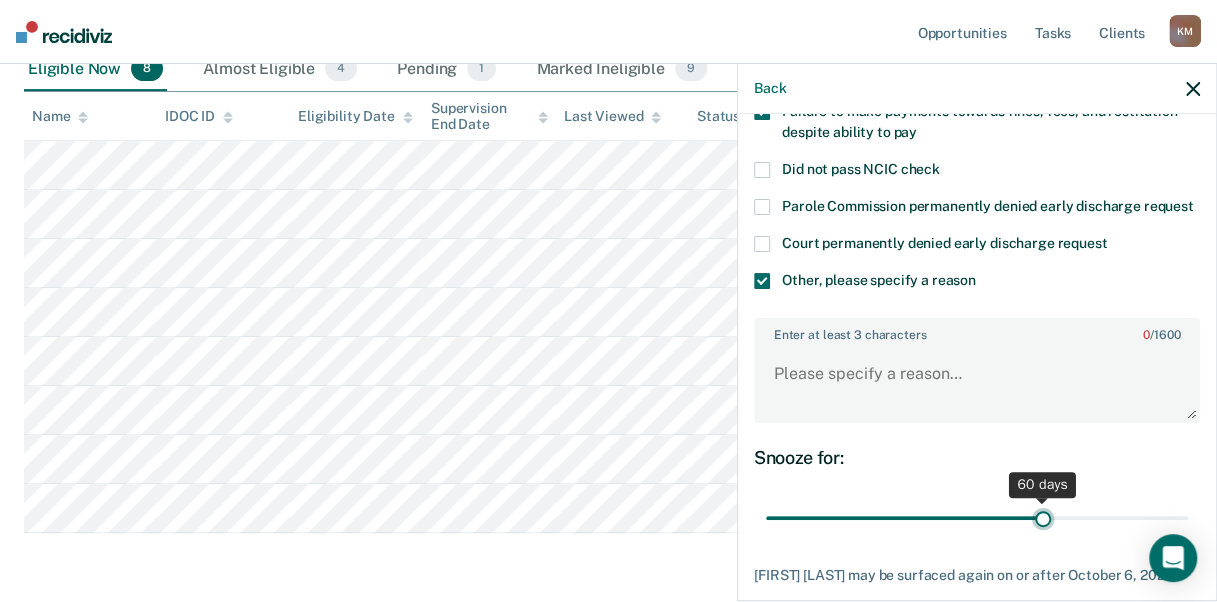 click at bounding box center (977, 517) 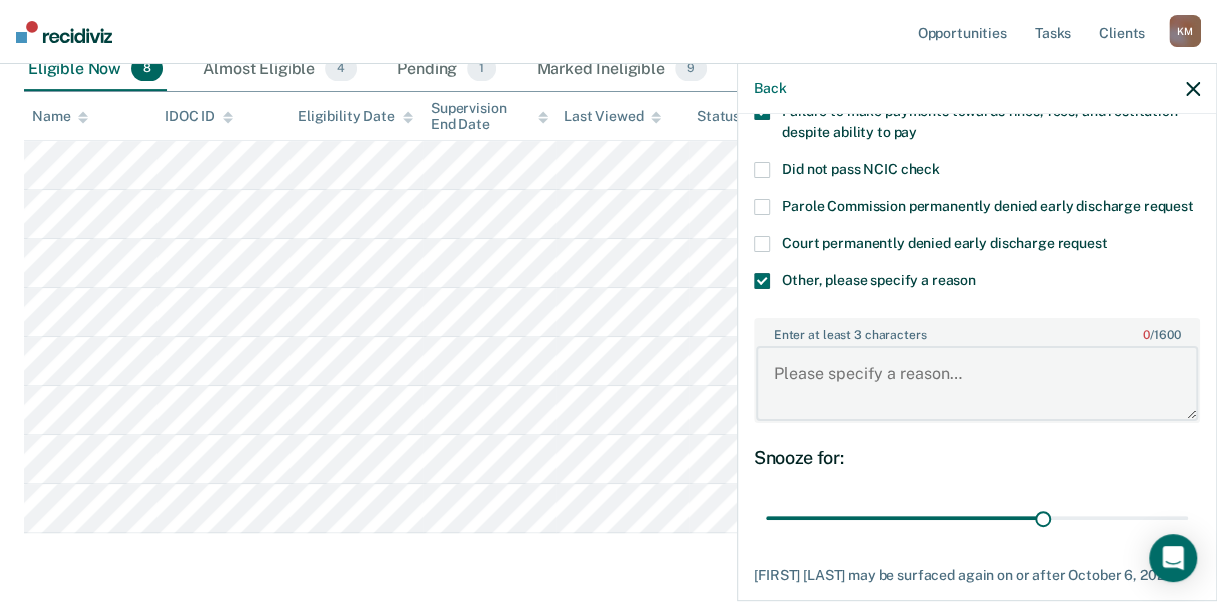 click on "Enter at least 3 characters 0  /  1600" at bounding box center (977, 383) 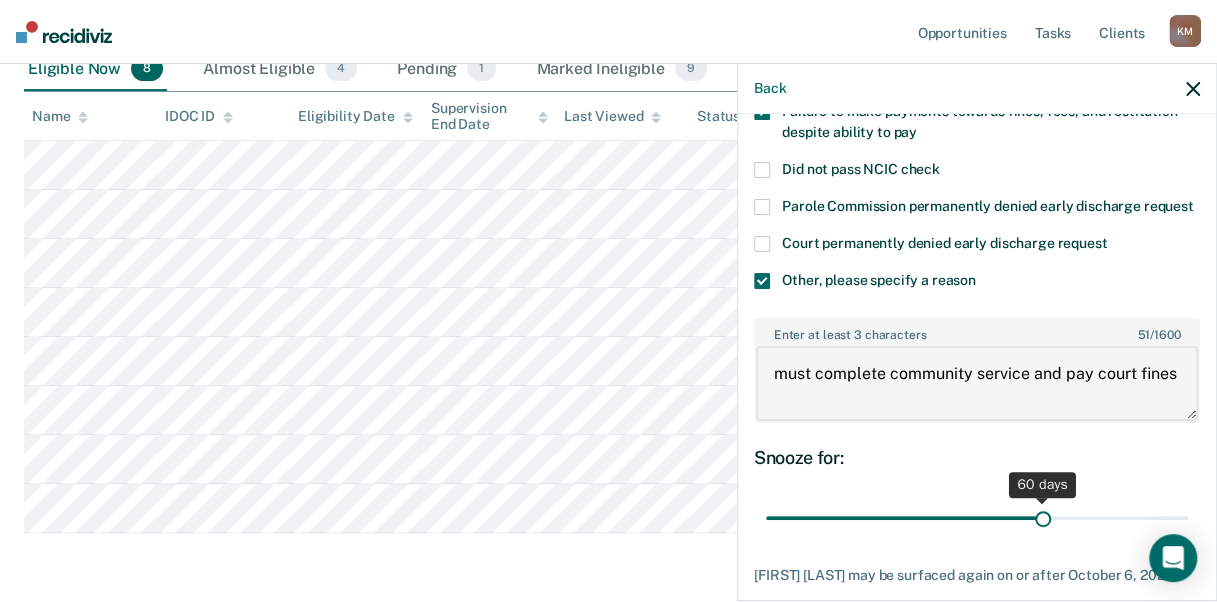 type on "must complete community service and pay court fines" 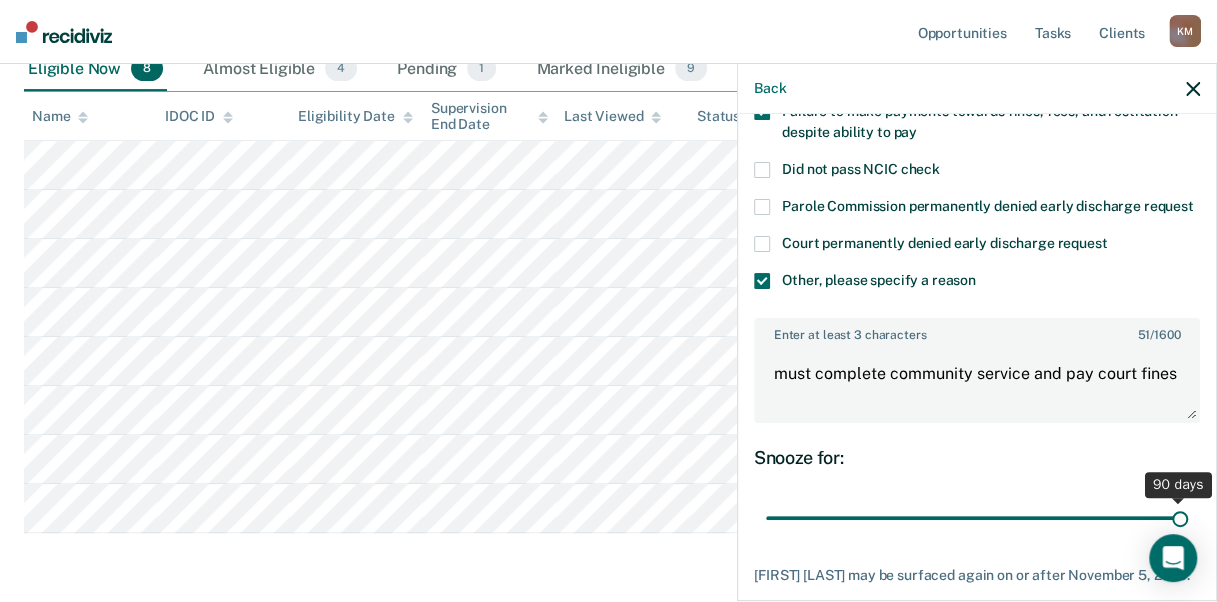 drag, startPoint x: 1030, startPoint y: 530, endPoint x: 1231, endPoint y: 538, distance: 201.15913 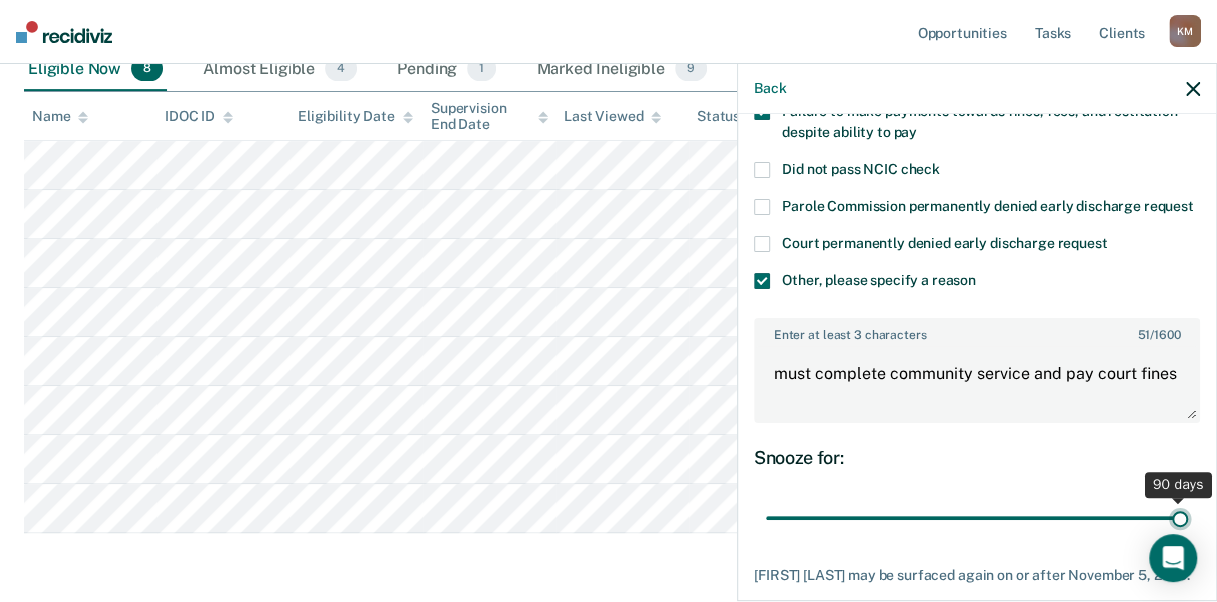 type on "90" 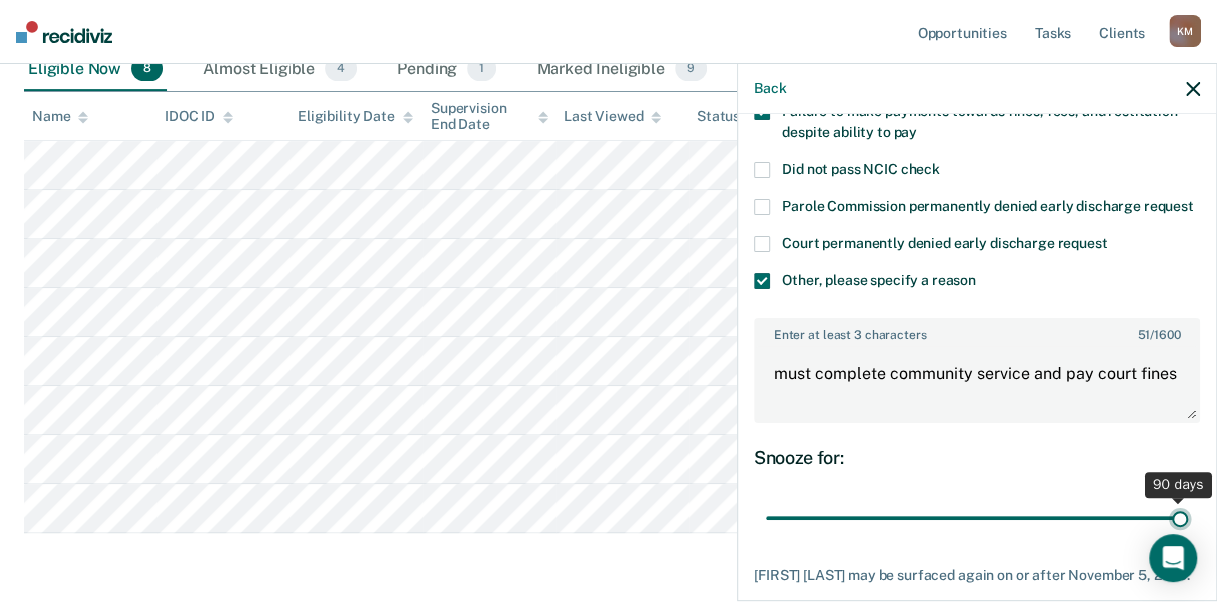 click at bounding box center [977, 517] 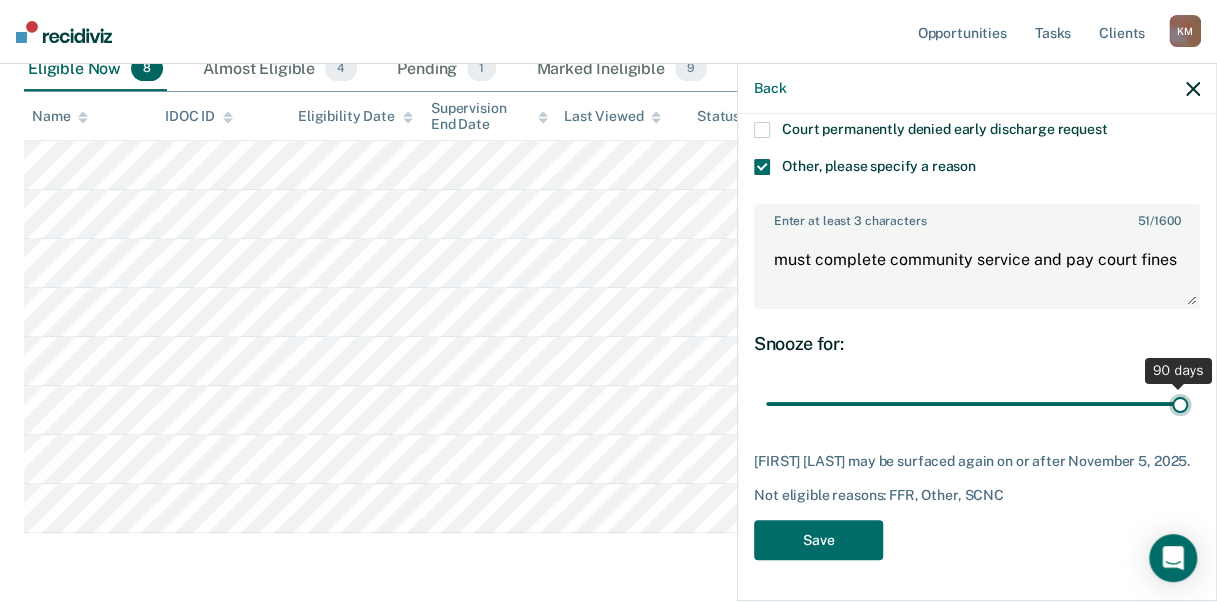 scroll, scrollTop: 348, scrollLeft: 0, axis: vertical 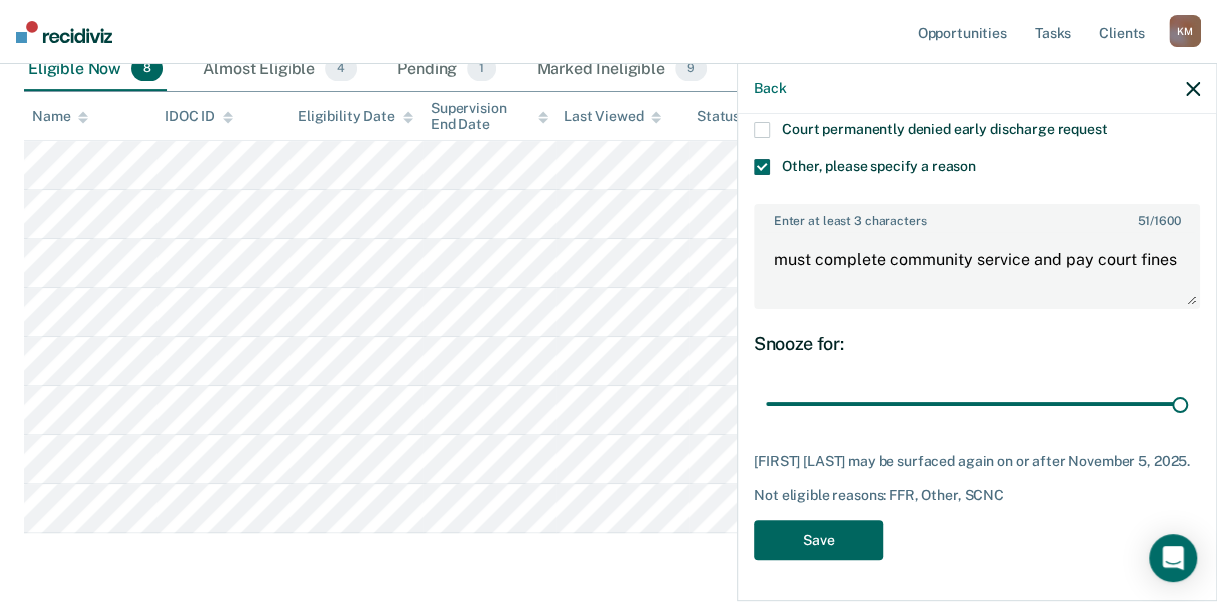 click on "Save" at bounding box center (818, 540) 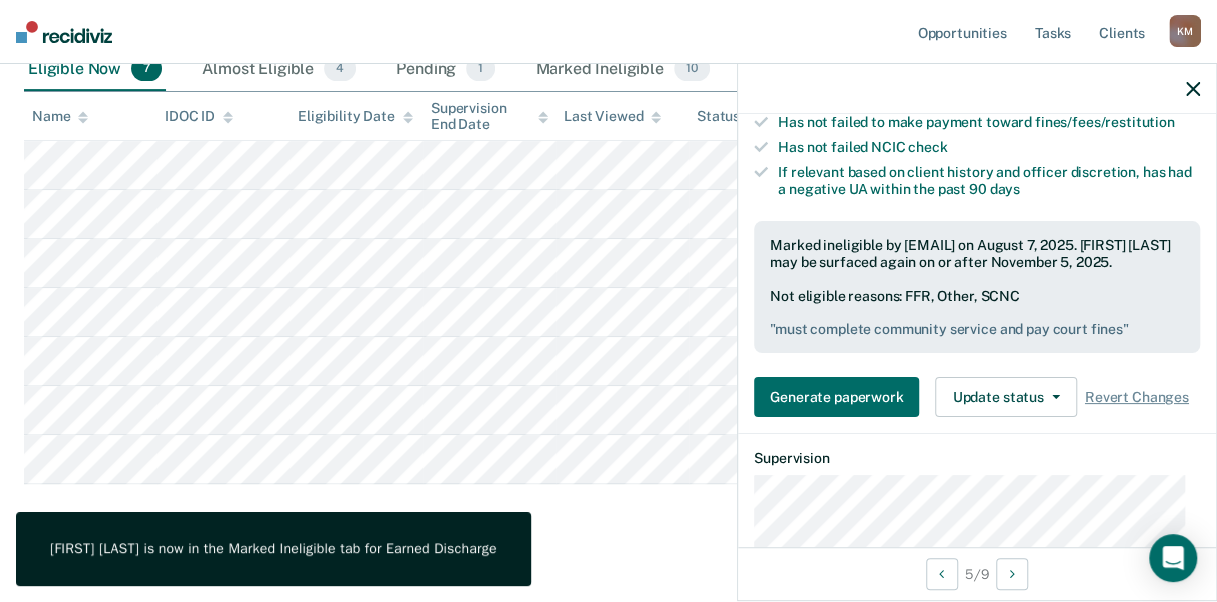 click at bounding box center [1193, 88] 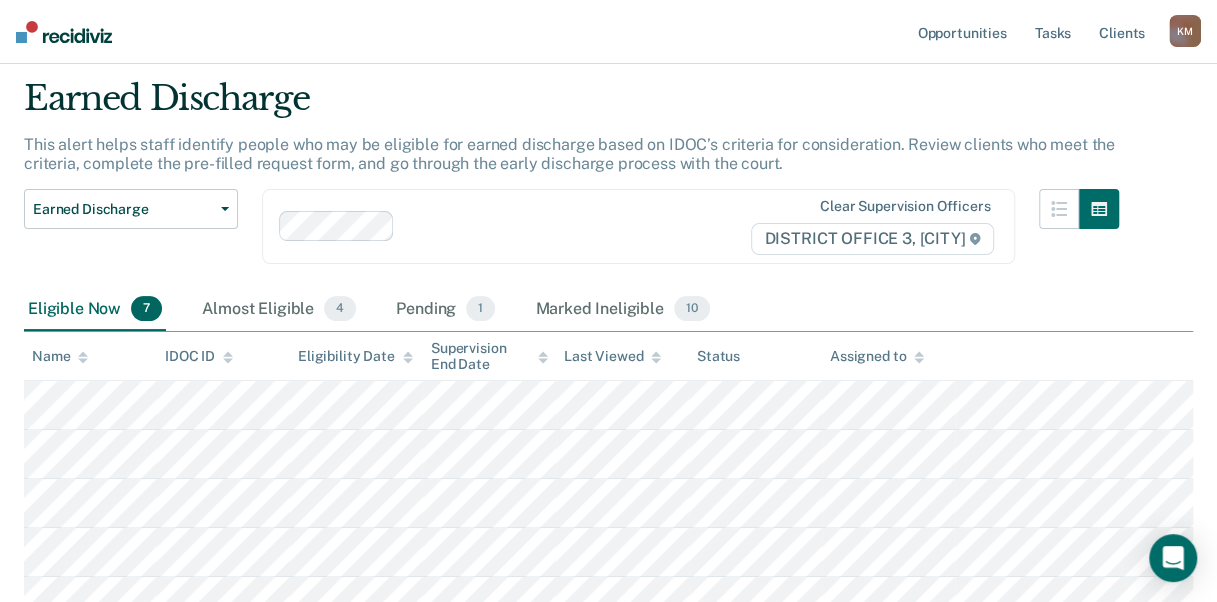 scroll, scrollTop: 0, scrollLeft: 0, axis: both 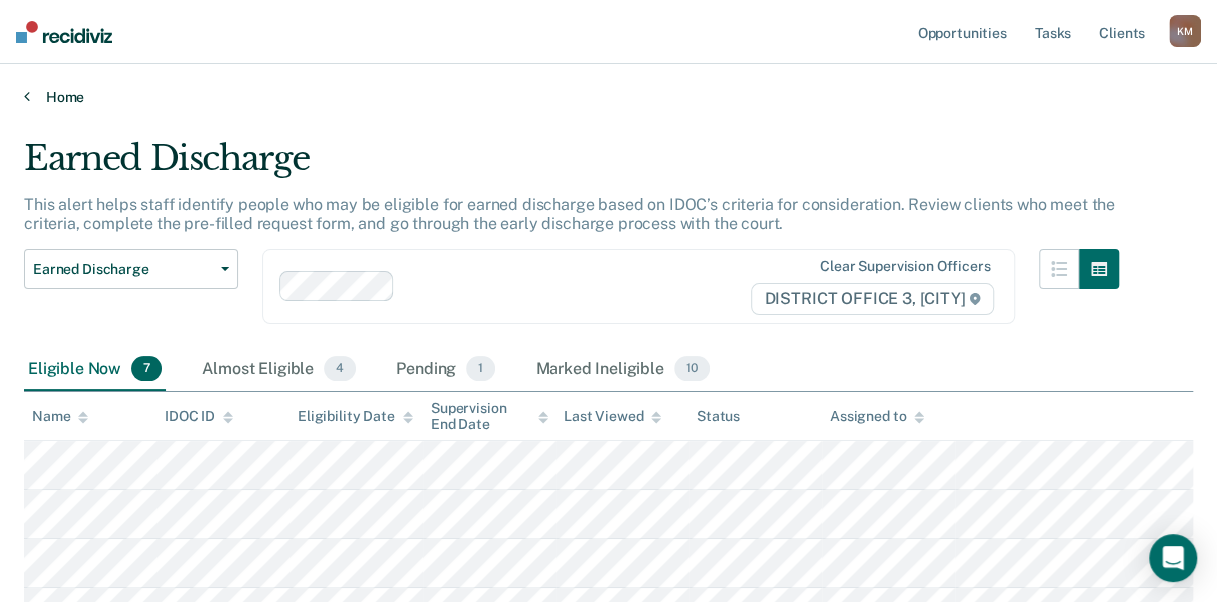 click on "Home" at bounding box center [608, 97] 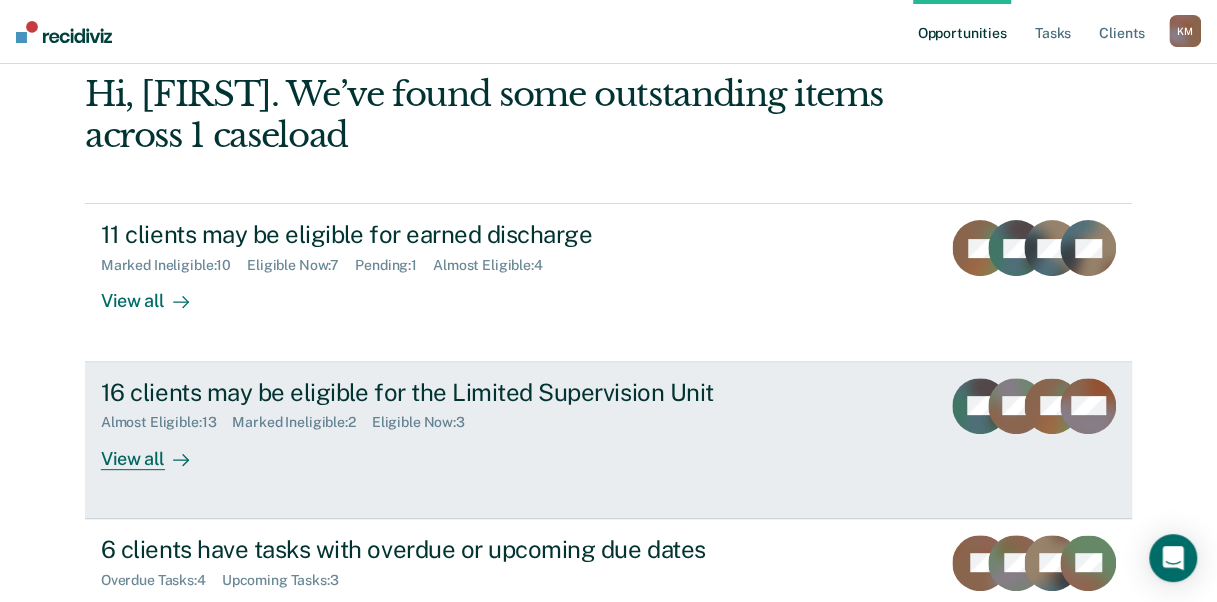 scroll, scrollTop: 200, scrollLeft: 0, axis: vertical 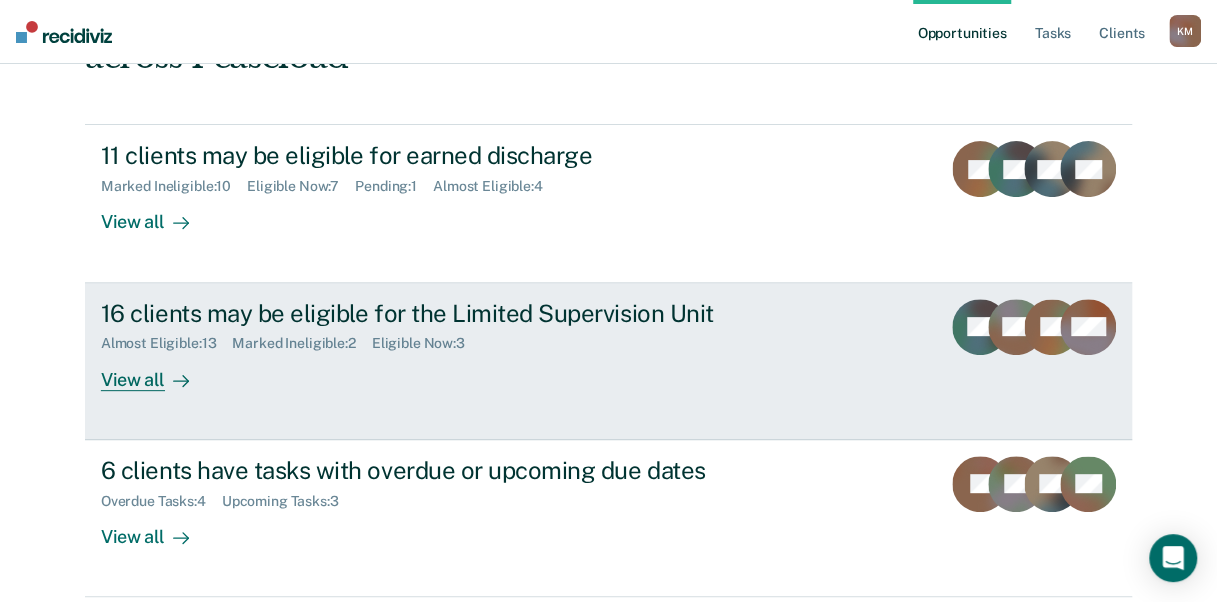 click on "View all" at bounding box center [157, 371] 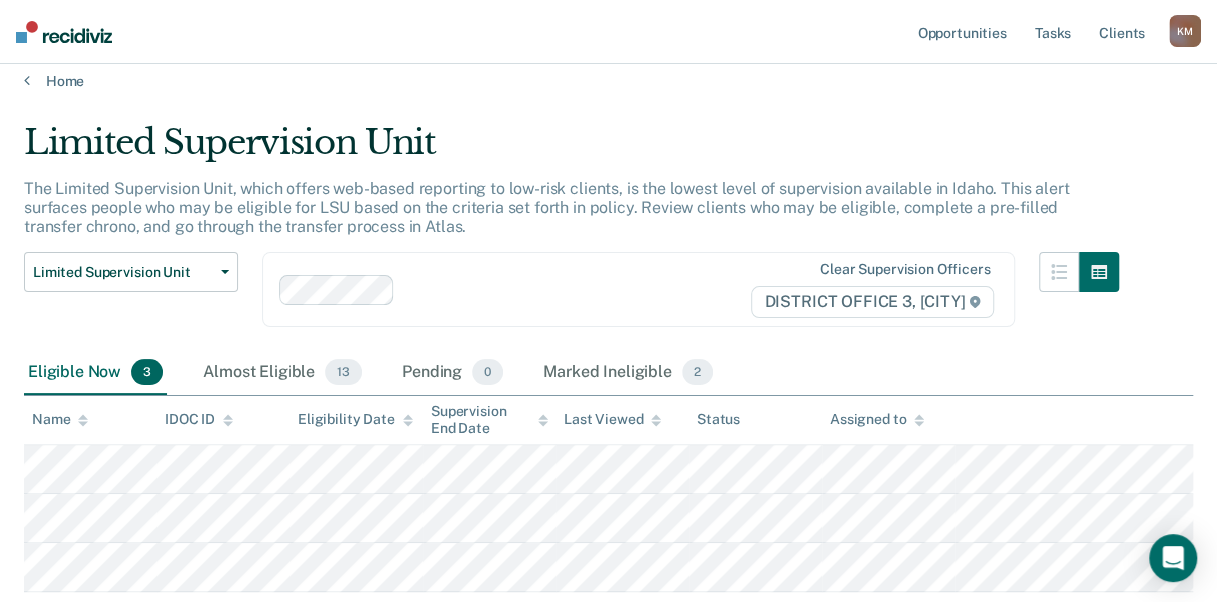 scroll, scrollTop: 0, scrollLeft: 0, axis: both 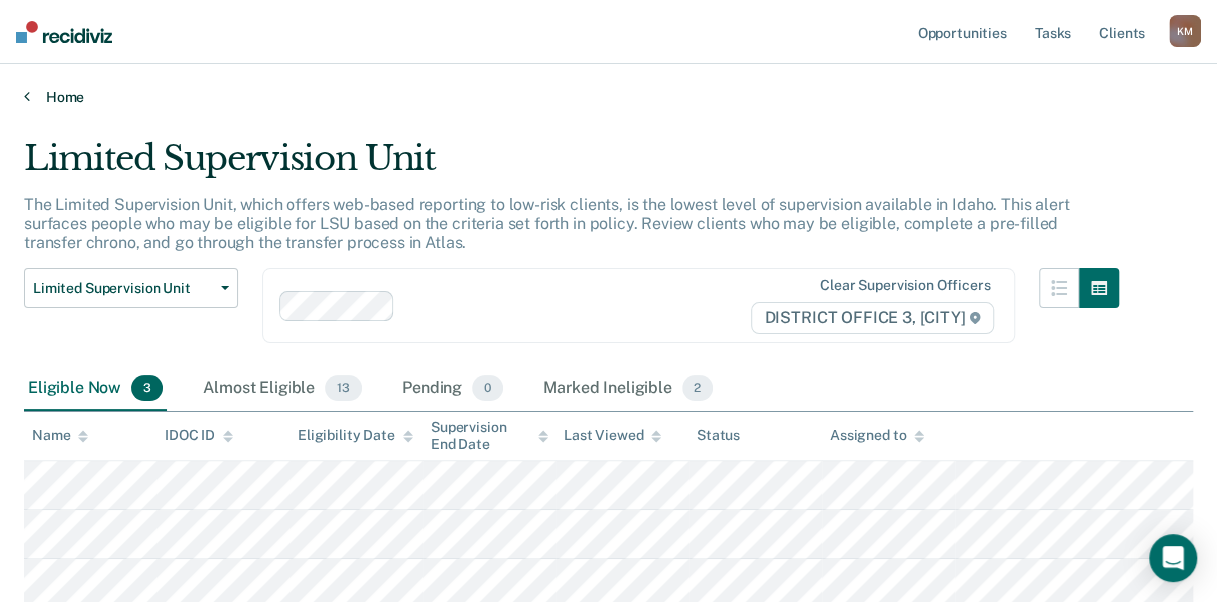click on "Home" at bounding box center [608, 97] 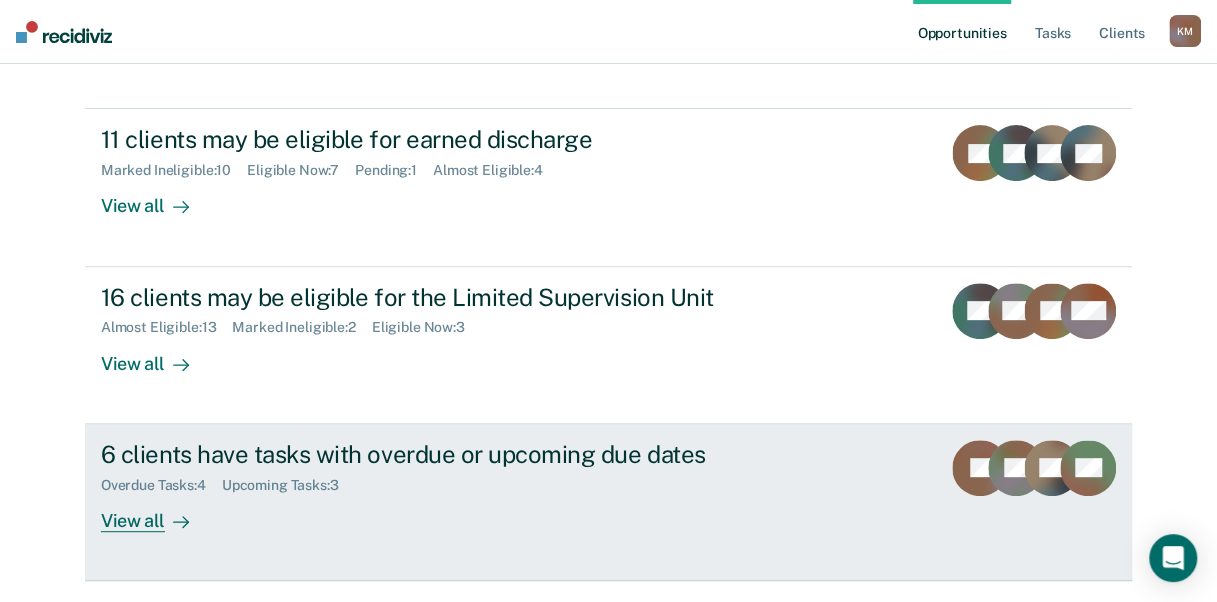 scroll, scrollTop: 272, scrollLeft: 0, axis: vertical 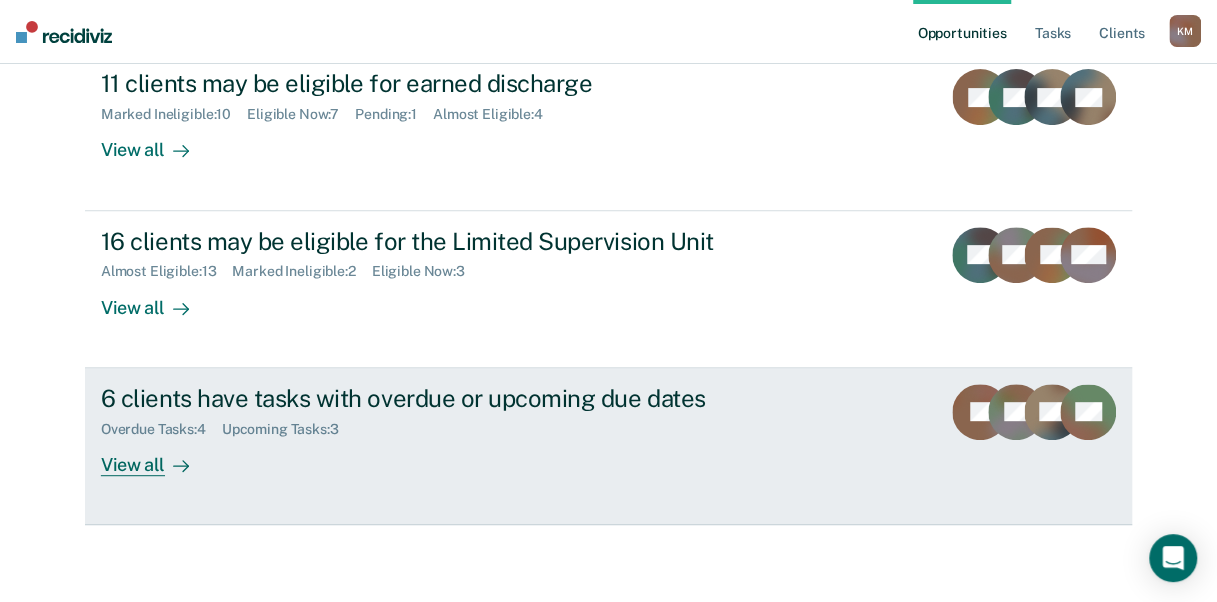 click on "View all" at bounding box center (157, 456) 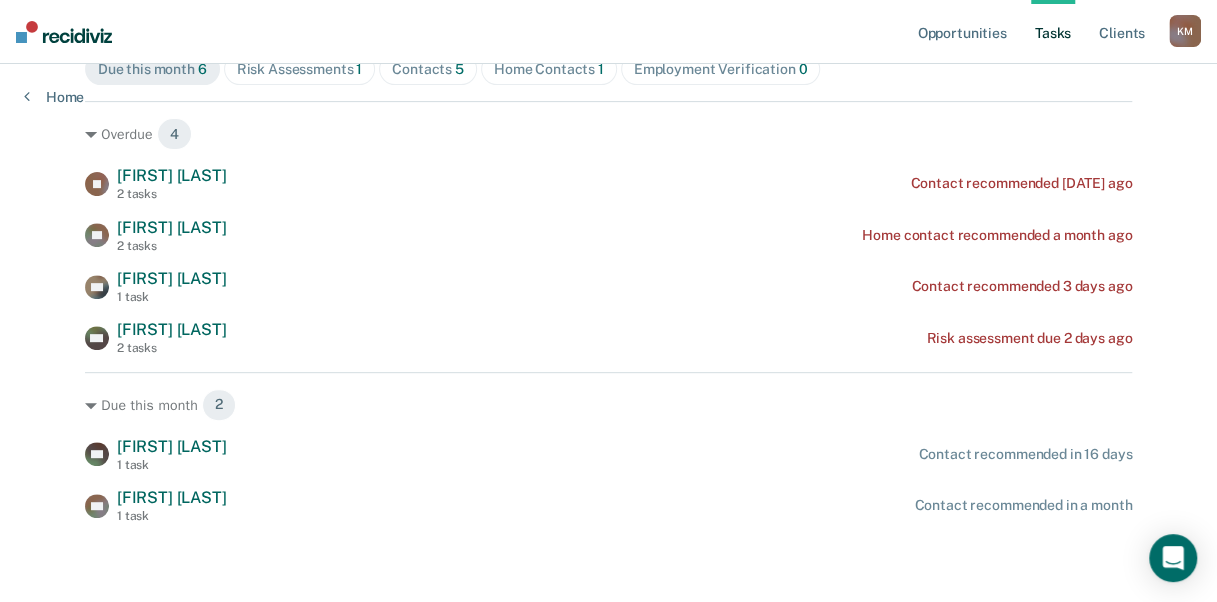 scroll, scrollTop: 0, scrollLeft: 0, axis: both 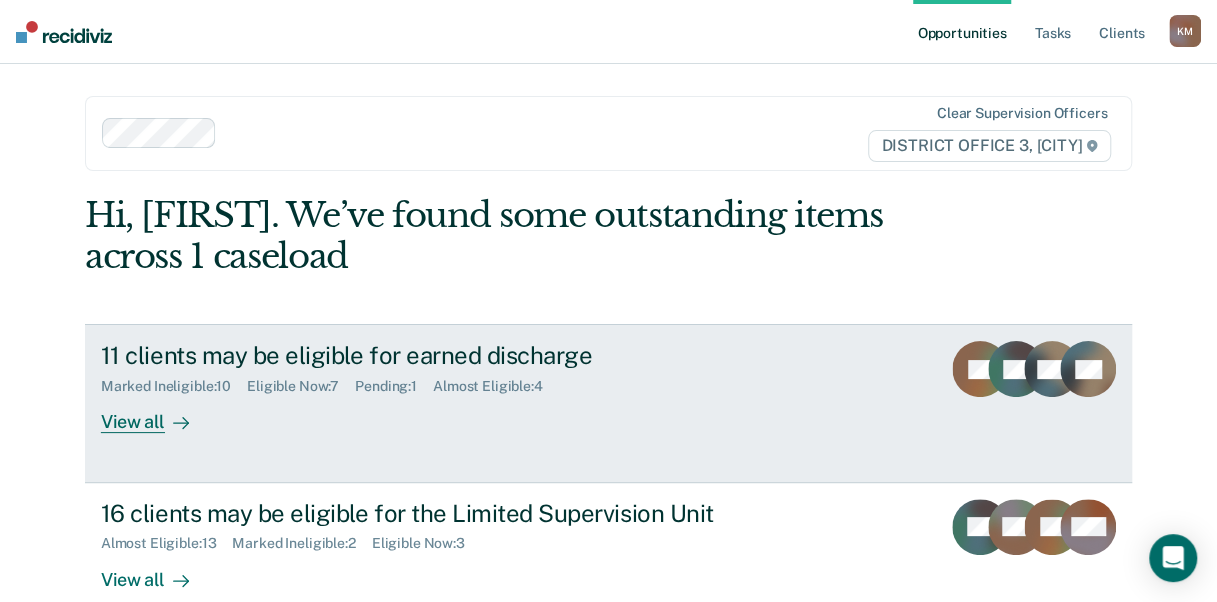 click on "View all" at bounding box center (157, 414) 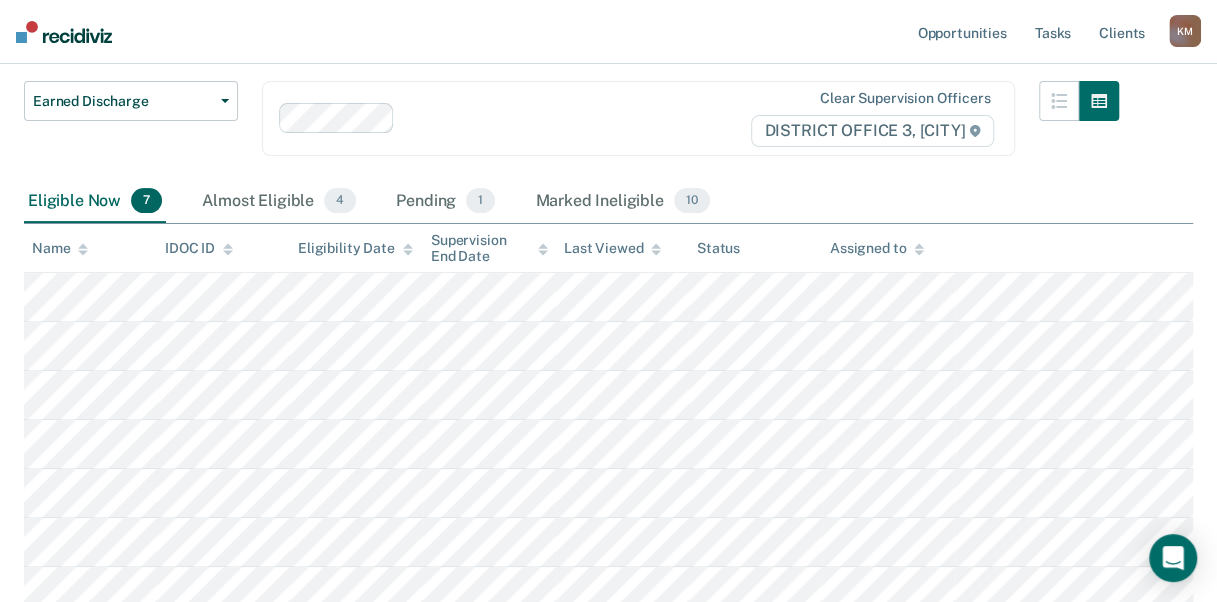 scroll, scrollTop: 200, scrollLeft: 0, axis: vertical 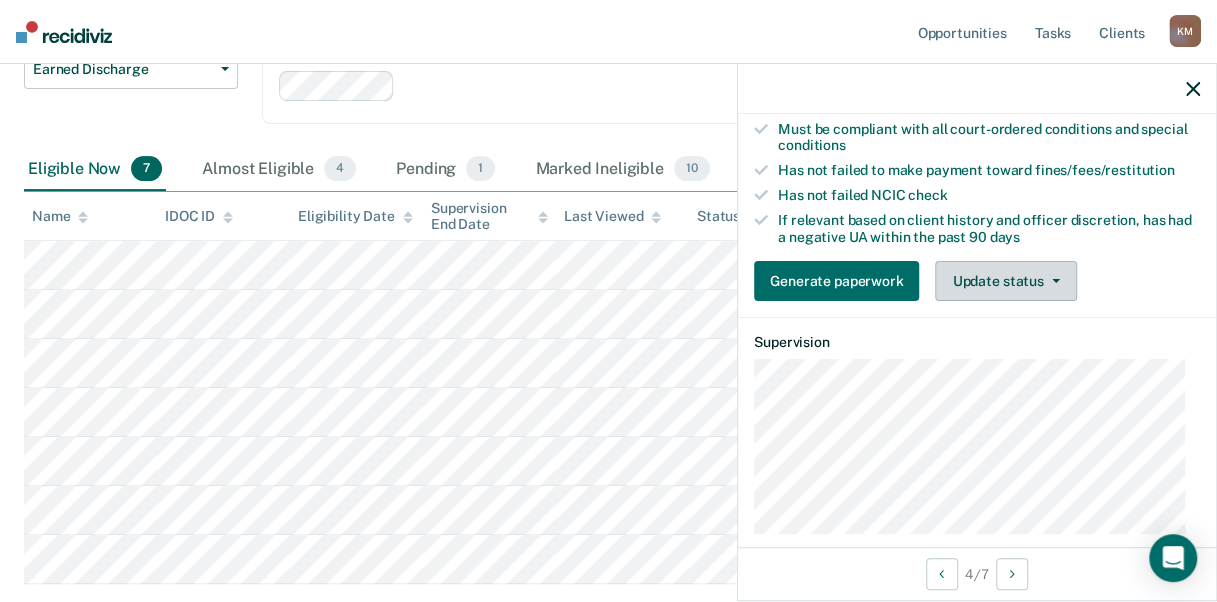 click on "Update status" at bounding box center [1005, 281] 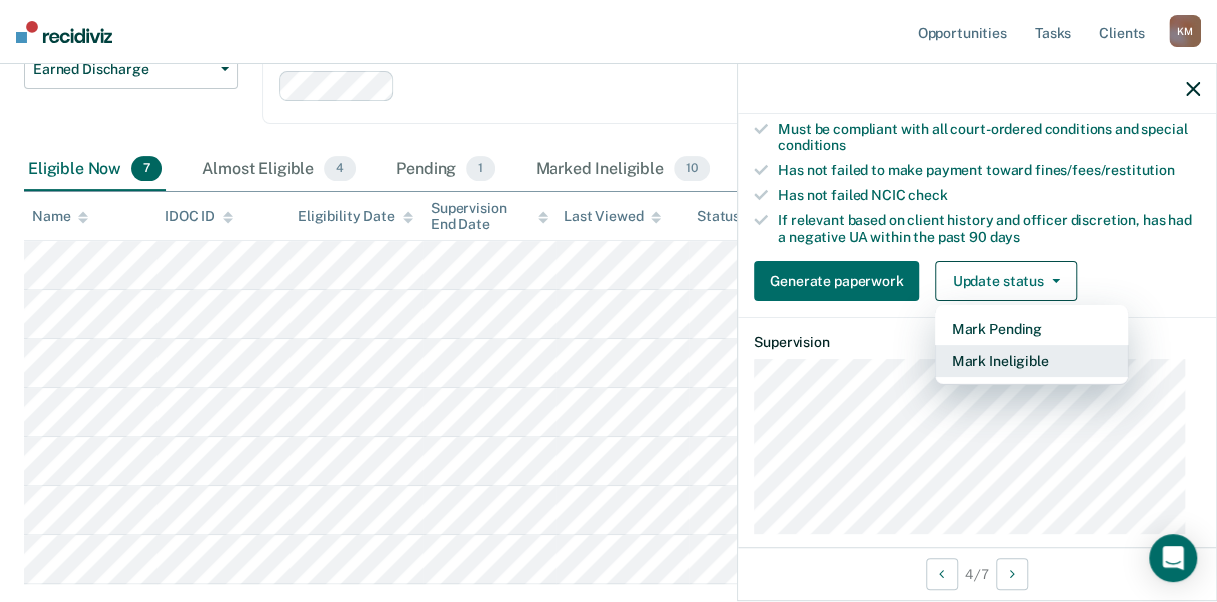 click on "Mark Ineligible" at bounding box center [1031, 361] 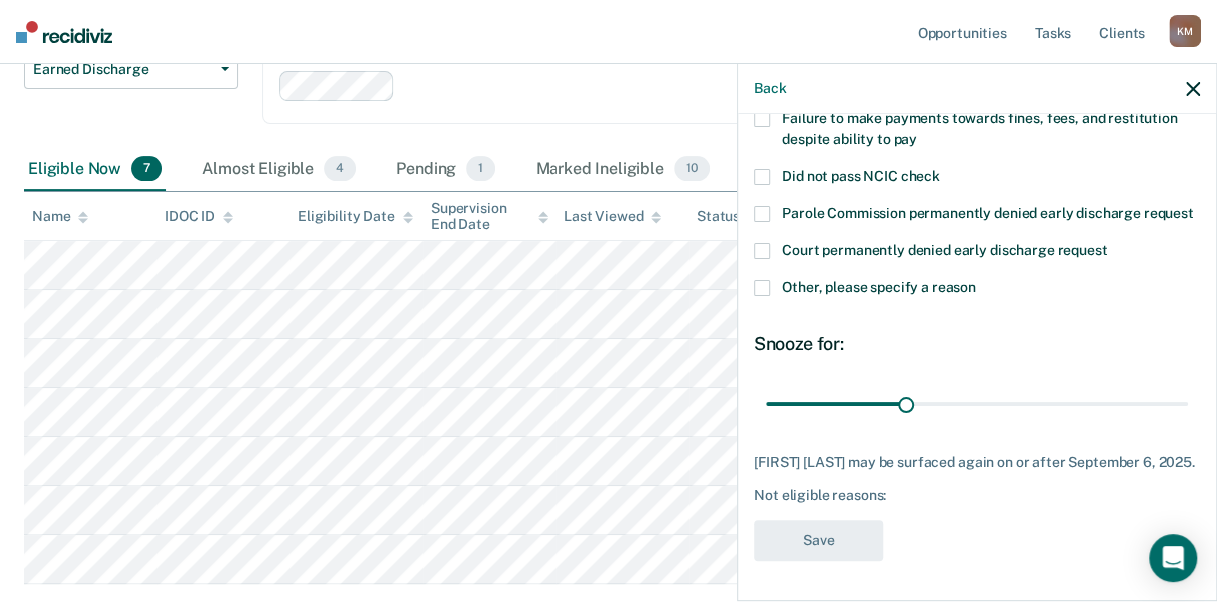 scroll, scrollTop: 226, scrollLeft: 0, axis: vertical 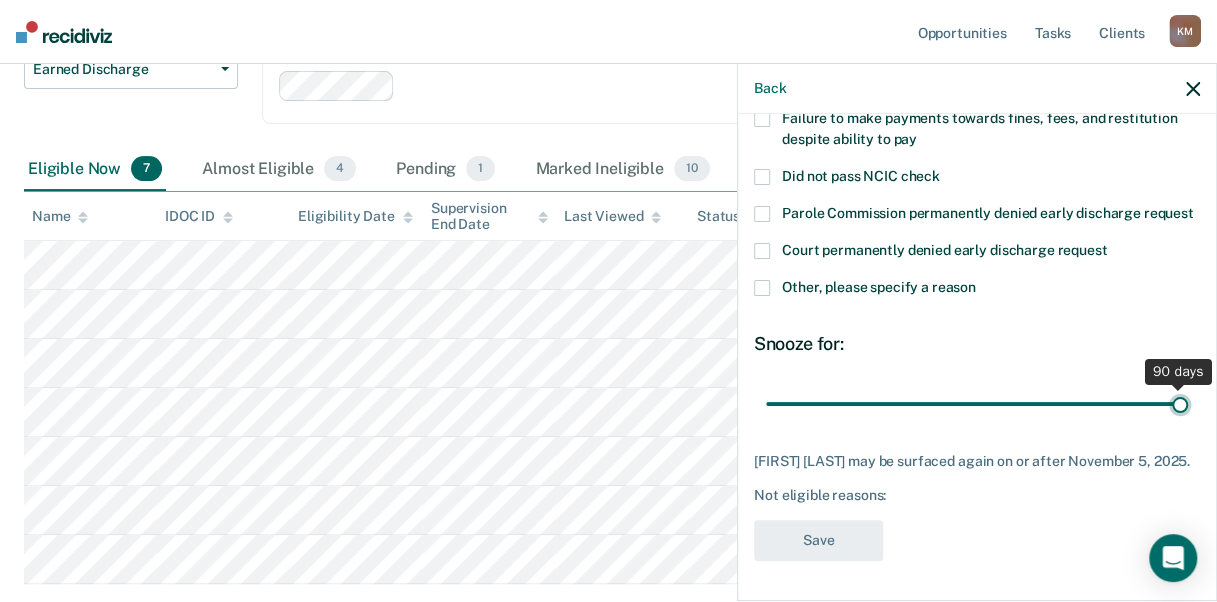 drag, startPoint x: 902, startPoint y: 386, endPoint x: 1200, endPoint y: 382, distance: 298.02686 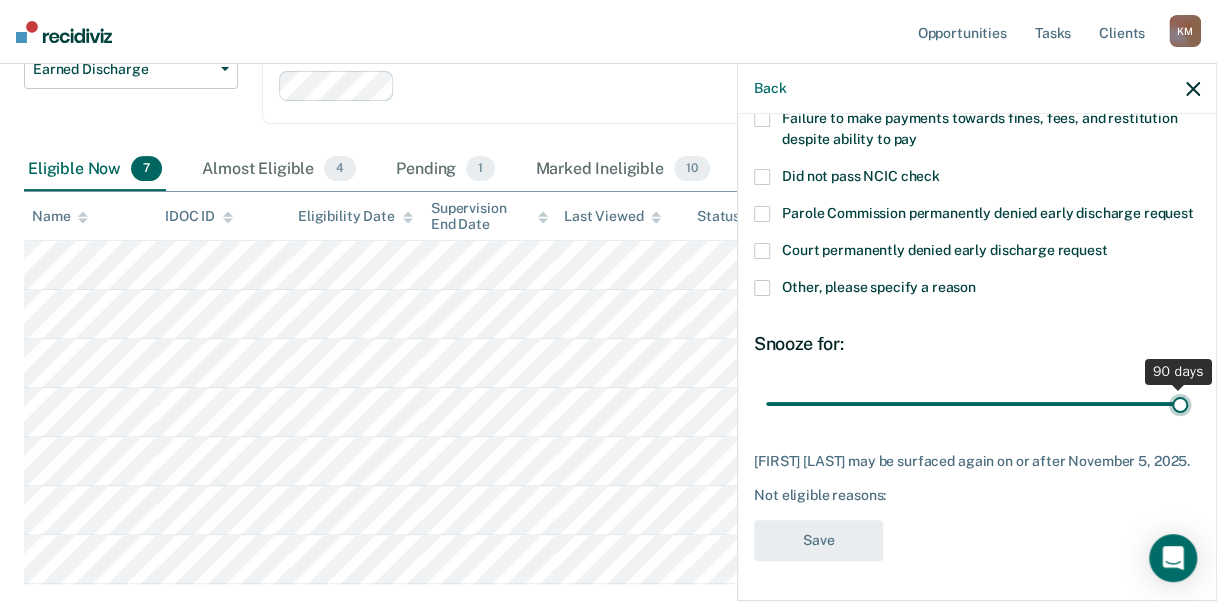 type on "90" 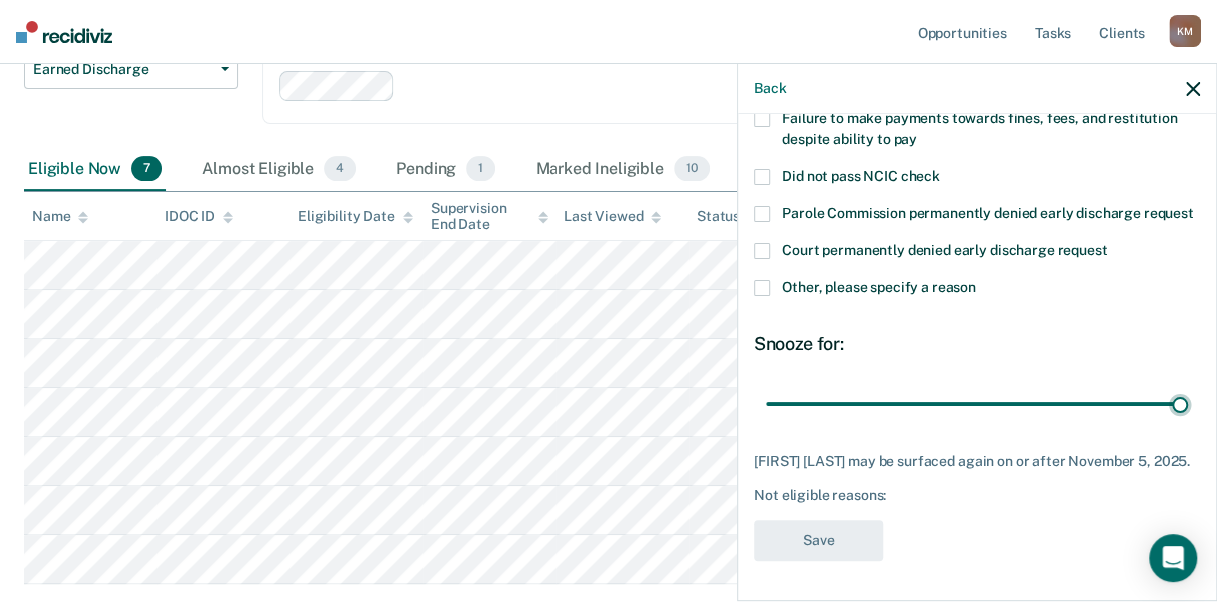scroll, scrollTop: 26, scrollLeft: 0, axis: vertical 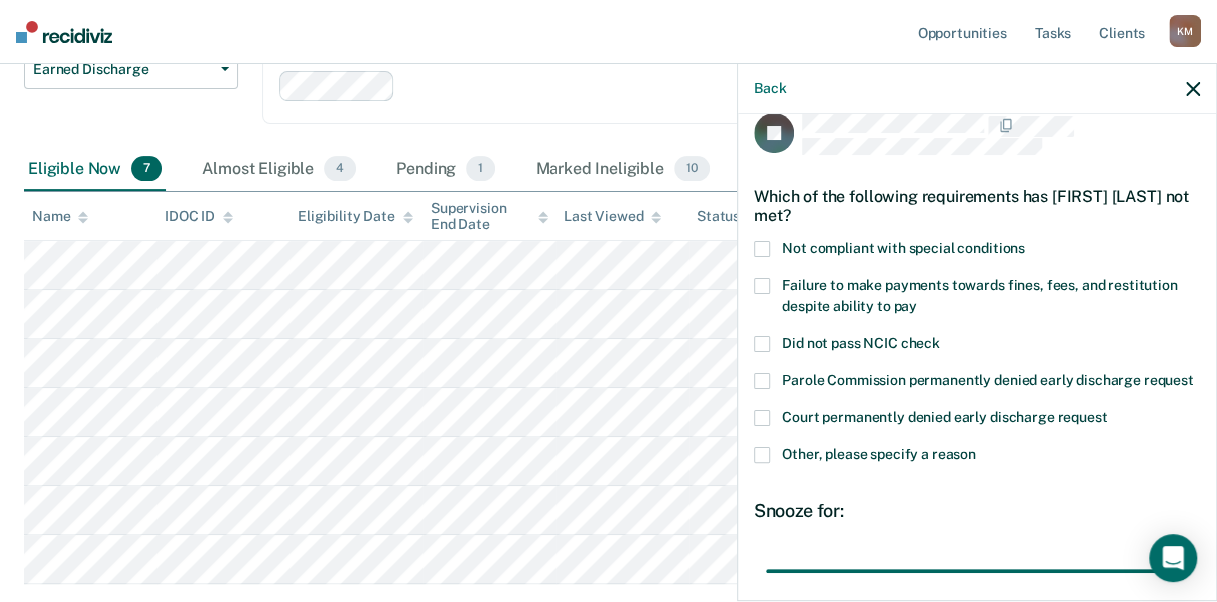 click at bounding box center (762, 249) 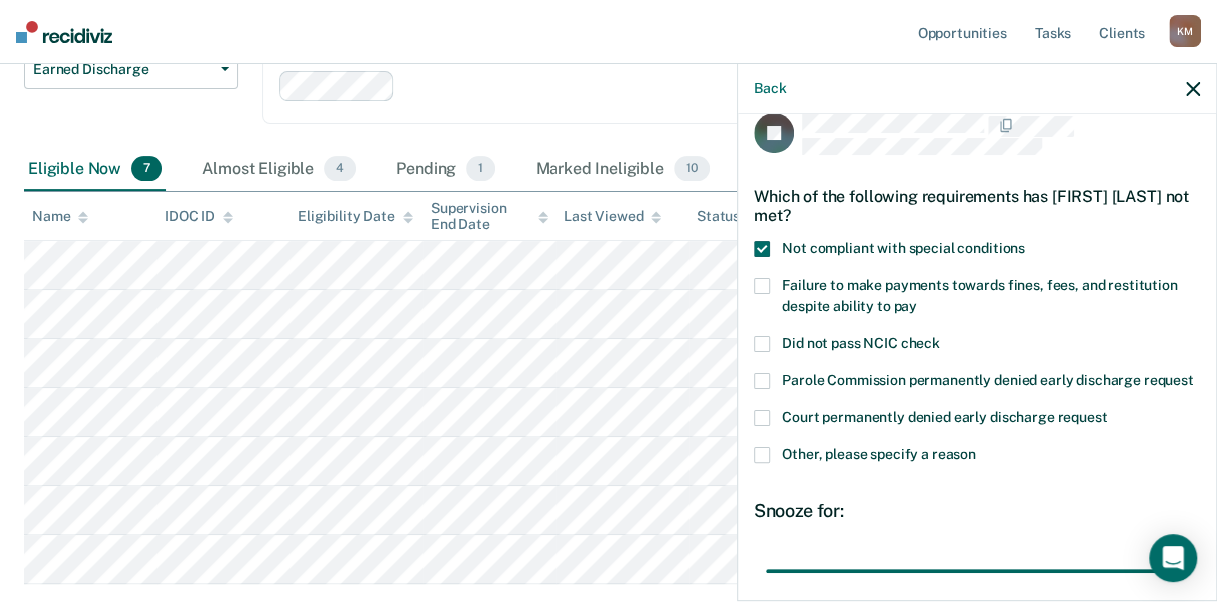 click at bounding box center [762, 455] 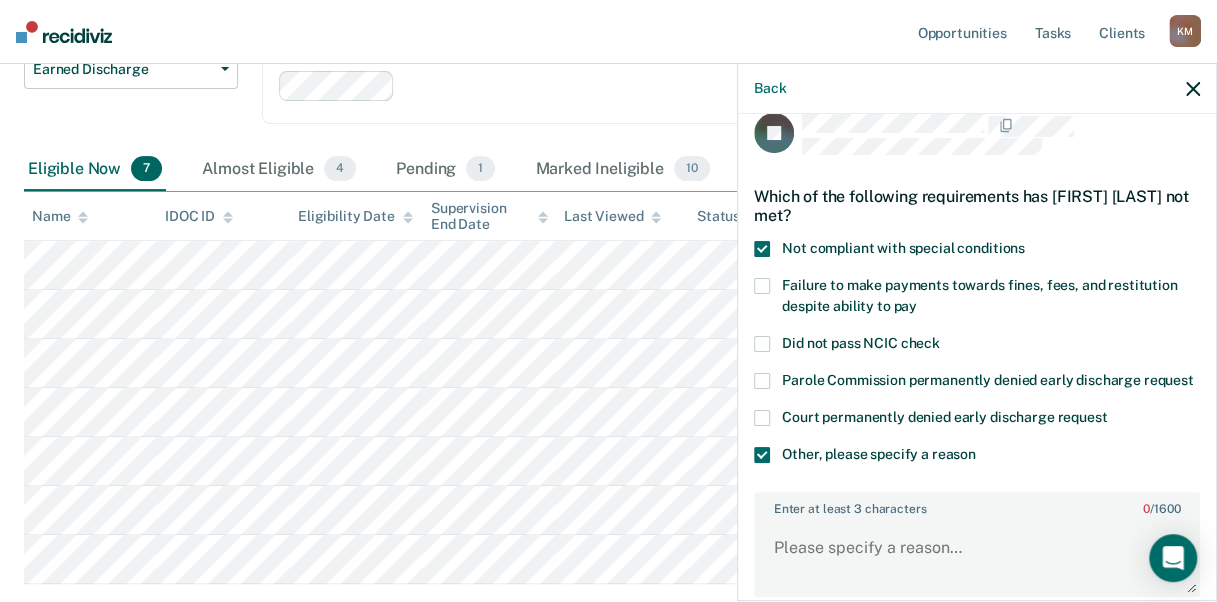 scroll, scrollTop: 226, scrollLeft: 0, axis: vertical 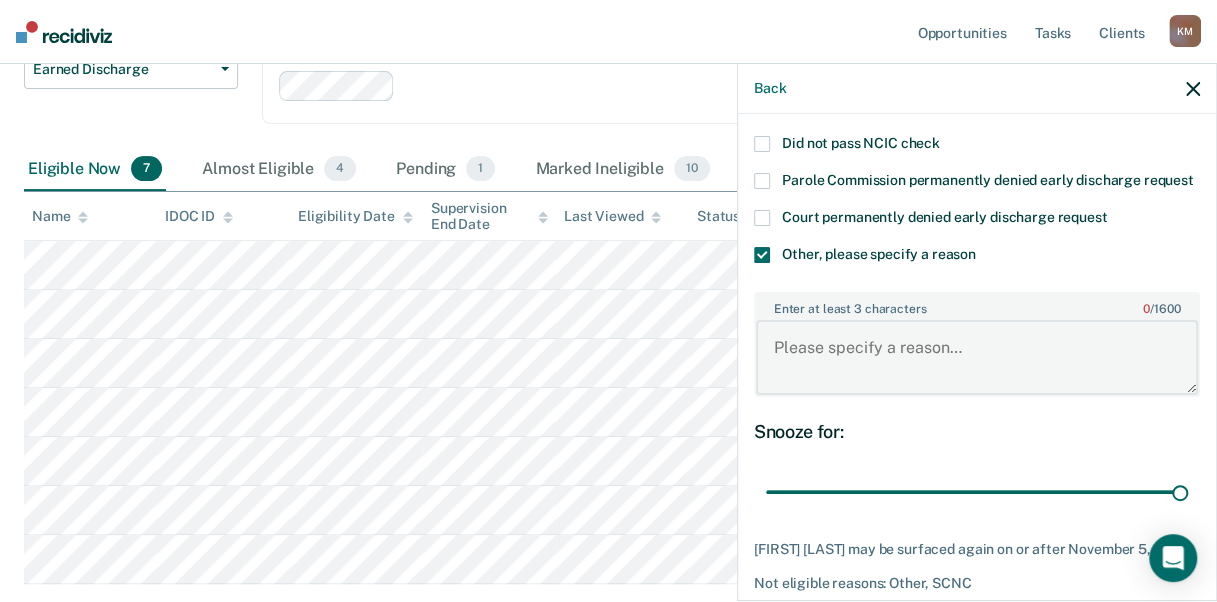 click on "Enter at least 3 characters 0  /  1600" at bounding box center [977, 357] 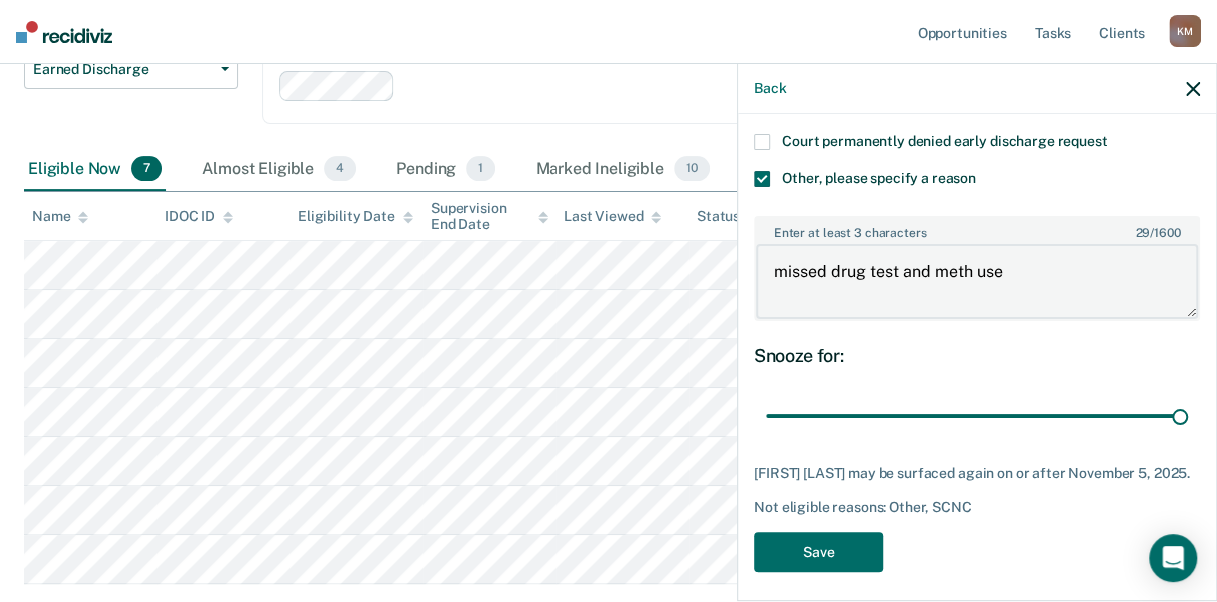 scroll, scrollTop: 348, scrollLeft: 0, axis: vertical 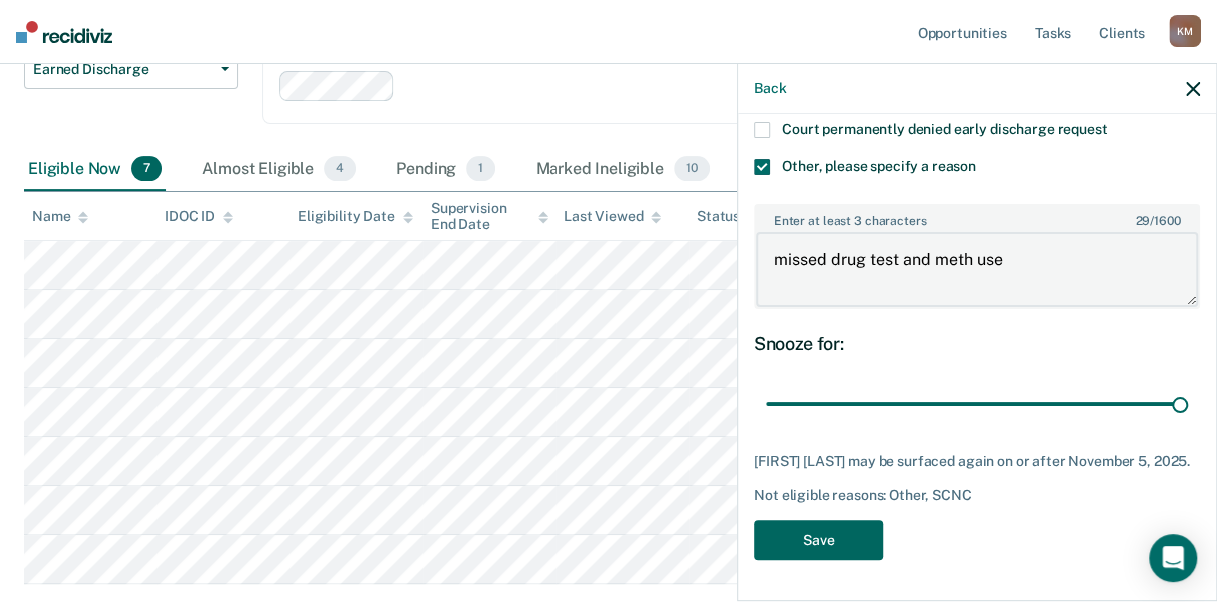 type on "missed drug test and meth use" 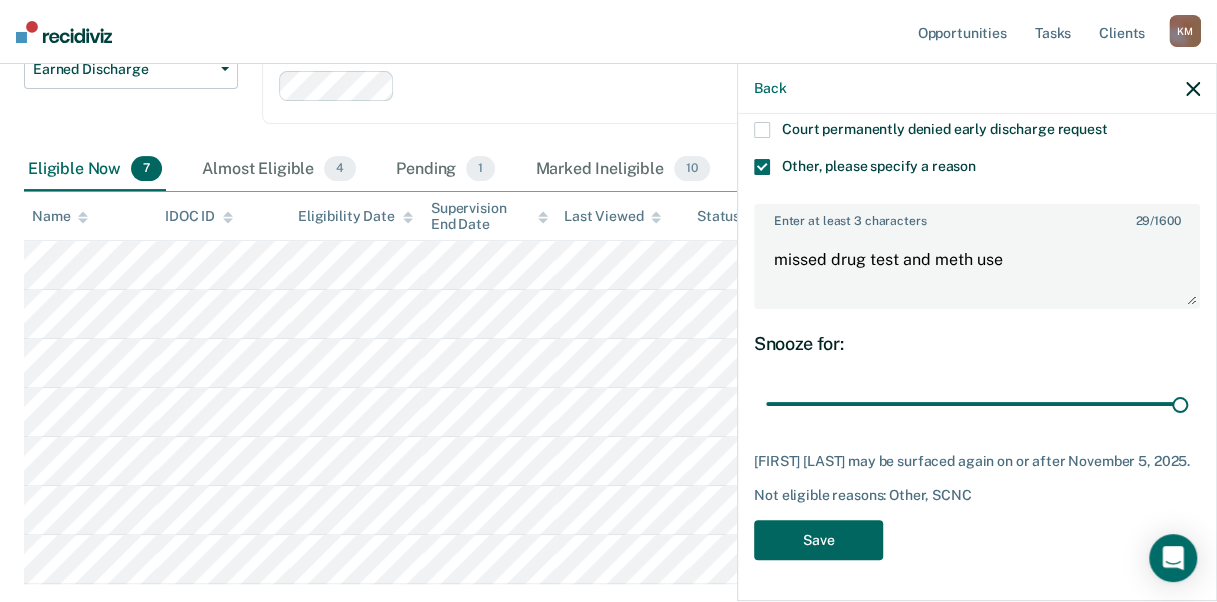 click on "Save" at bounding box center [818, 540] 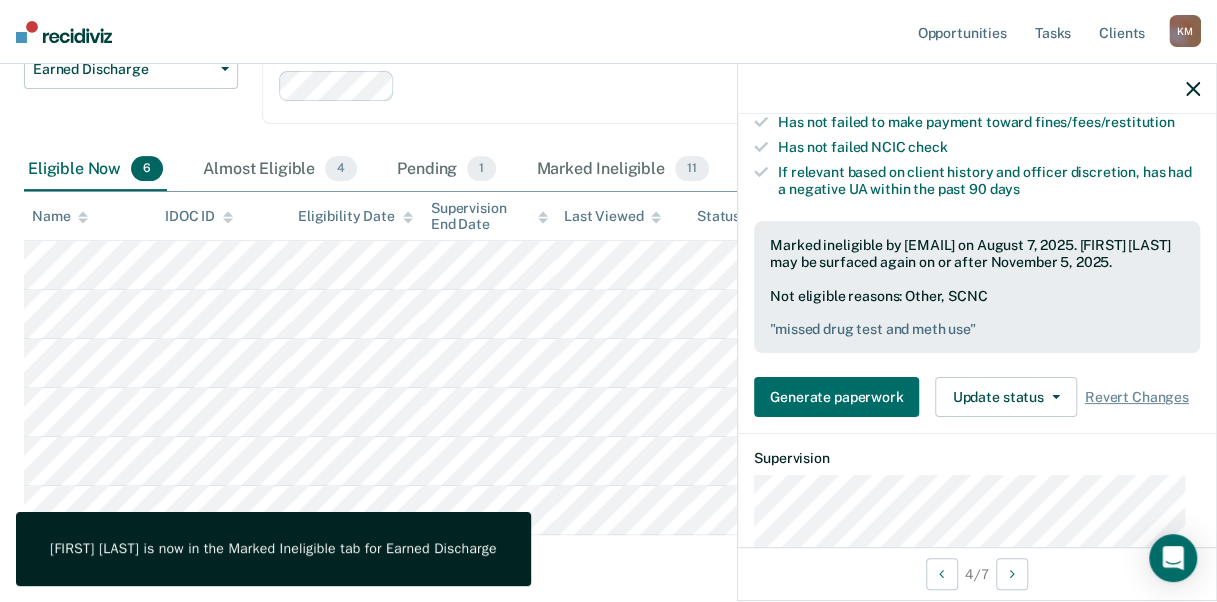click 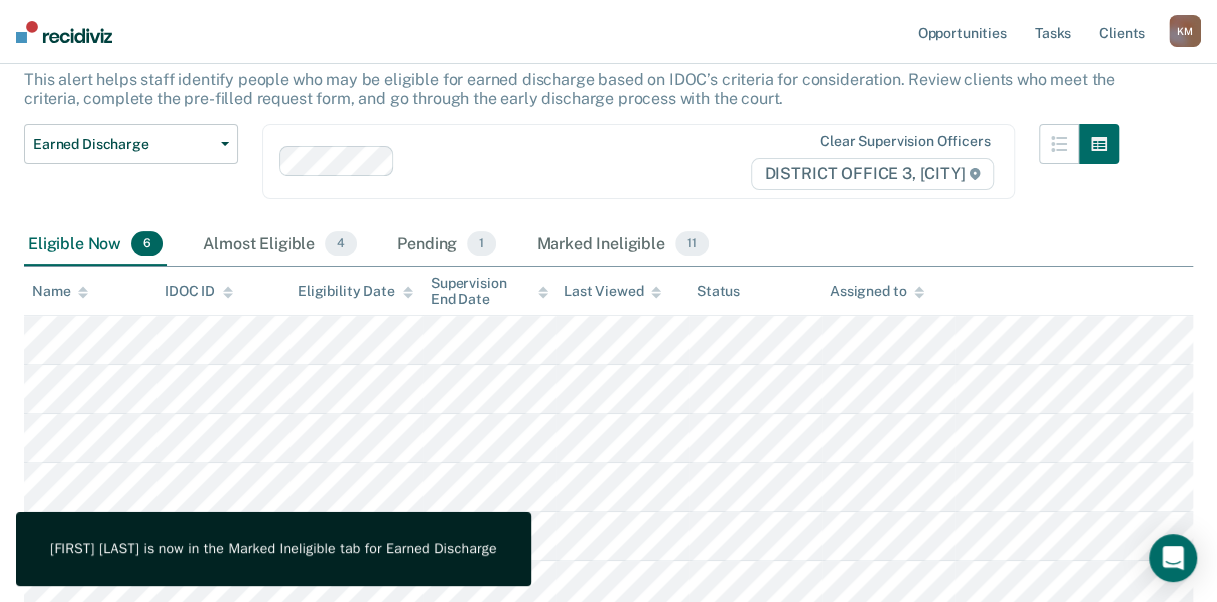 scroll, scrollTop: 0, scrollLeft: 0, axis: both 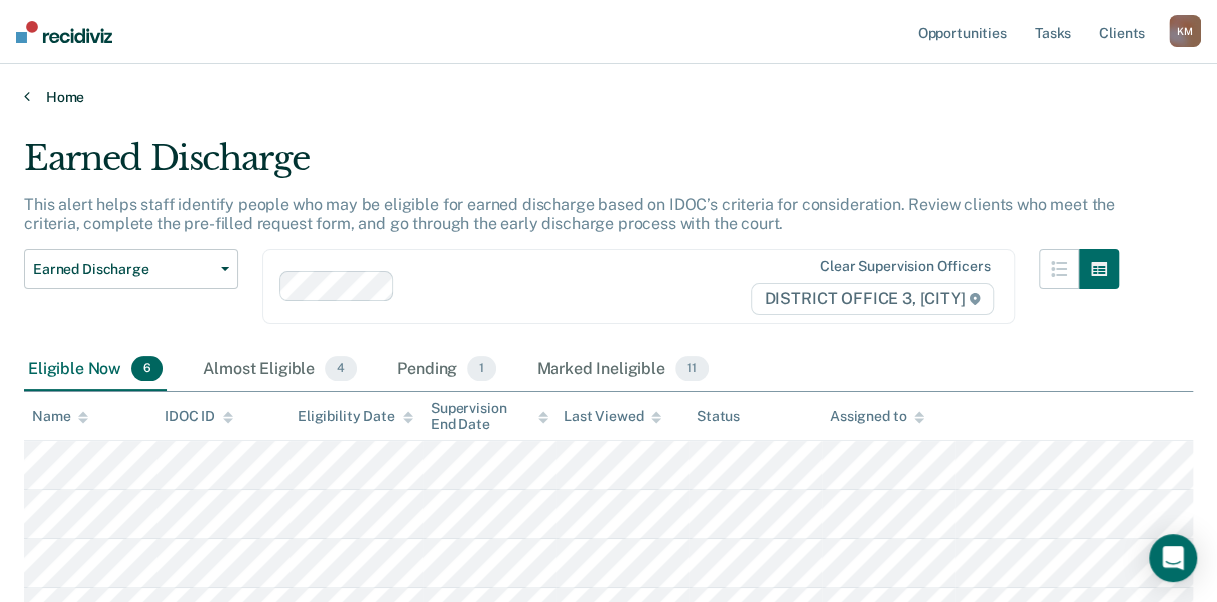 click on "Home" at bounding box center (608, 97) 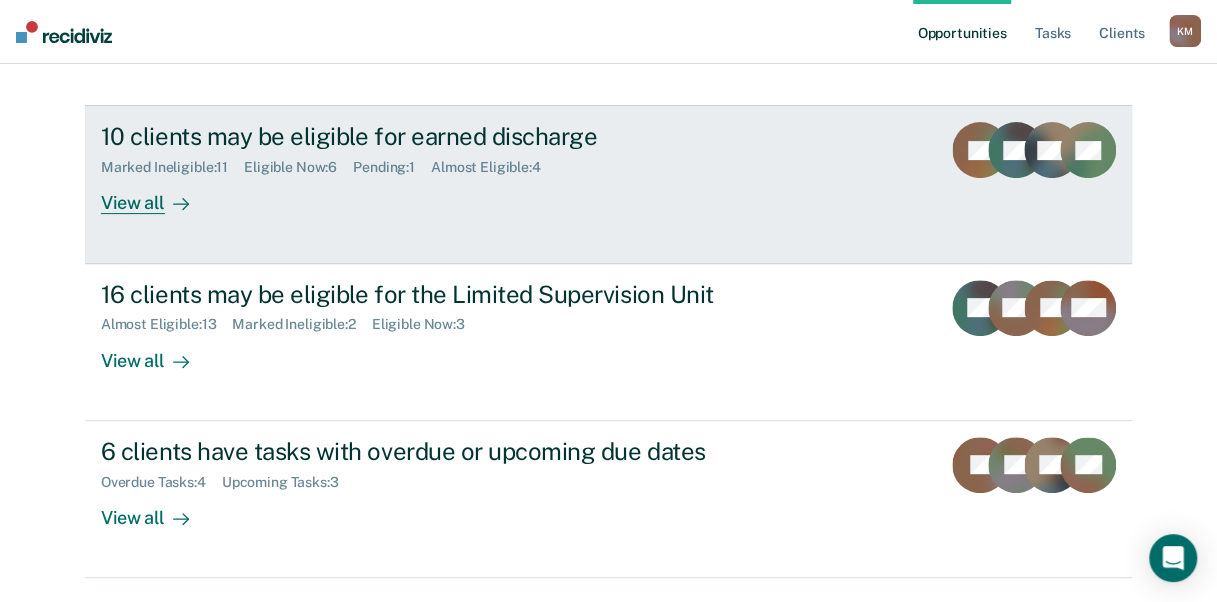 scroll, scrollTop: 272, scrollLeft: 0, axis: vertical 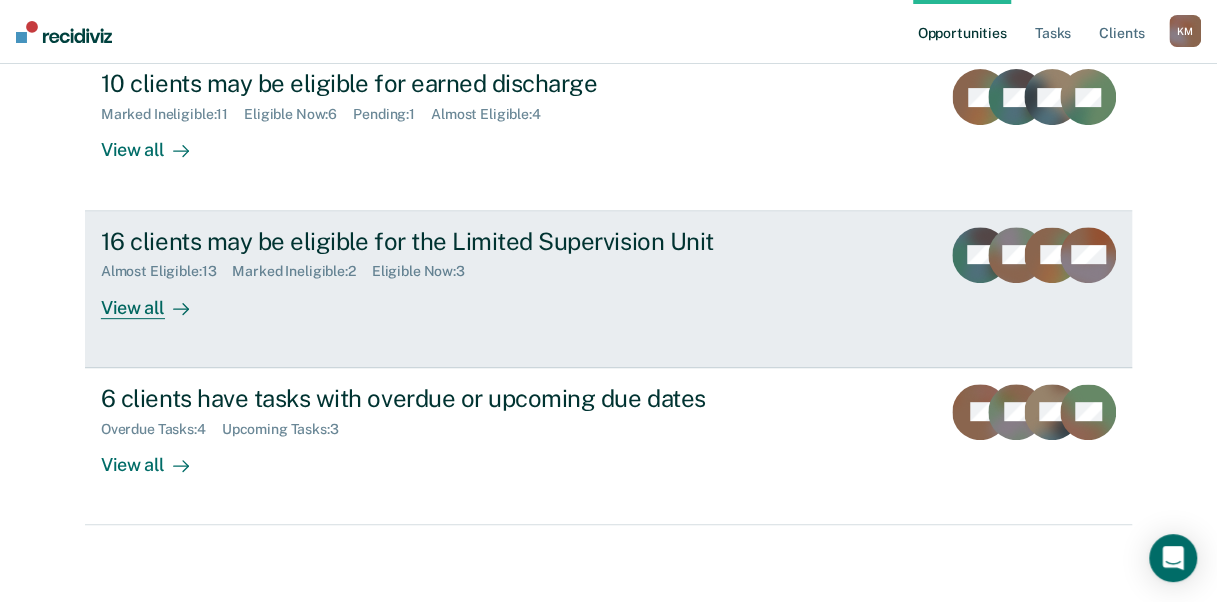 click on "View all" at bounding box center (157, 299) 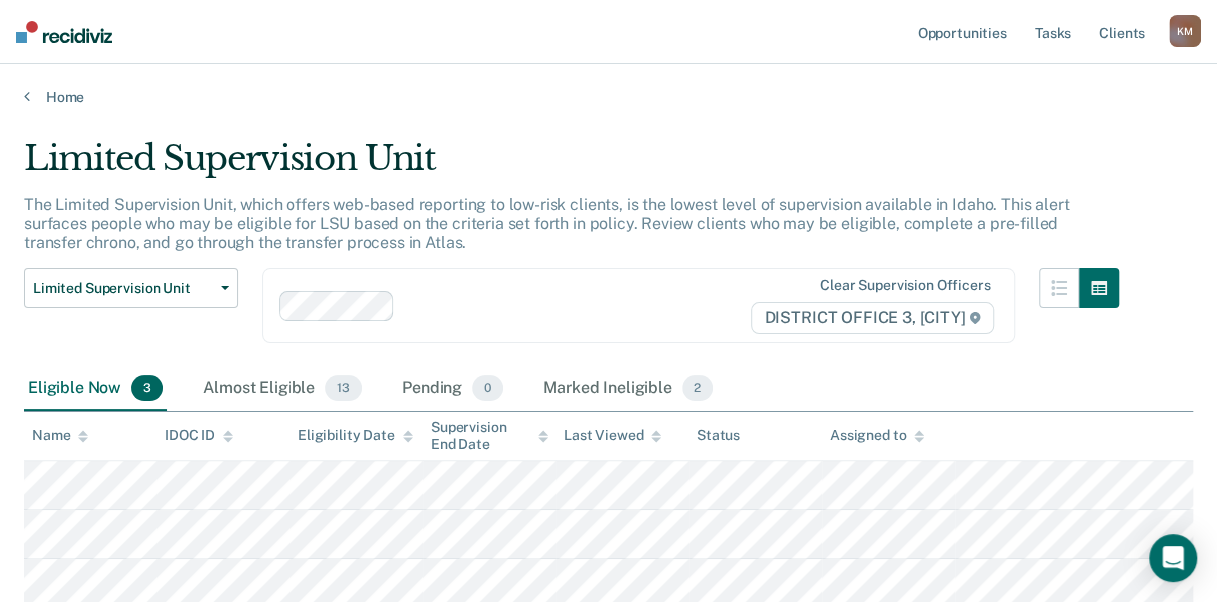 scroll, scrollTop: 0, scrollLeft: 0, axis: both 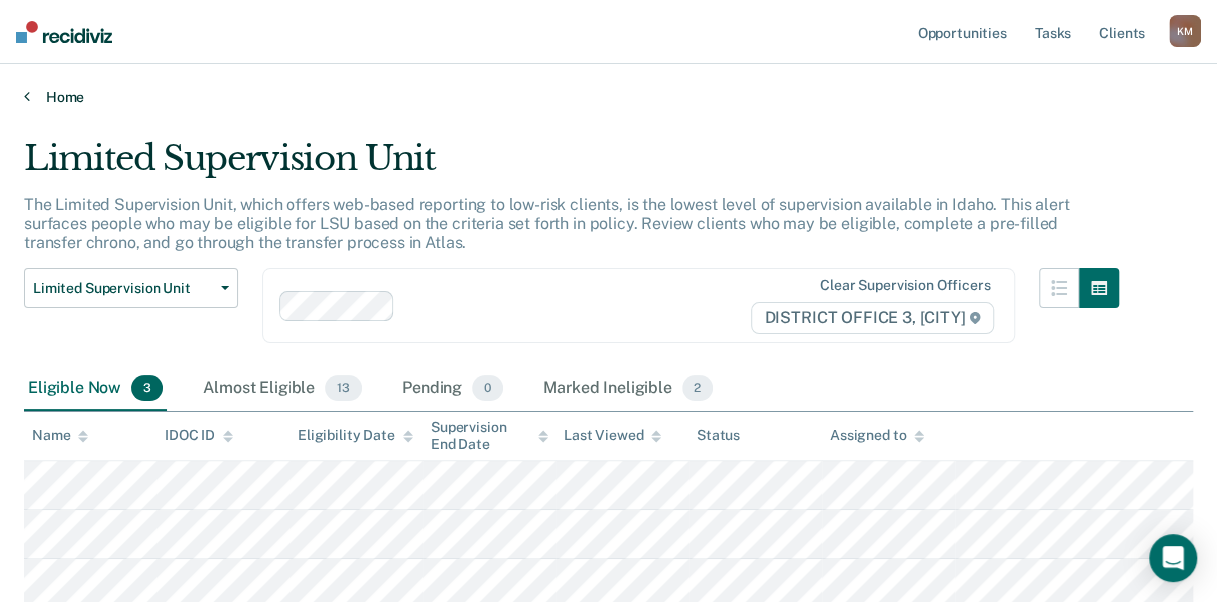 click on "Home" at bounding box center (608, 97) 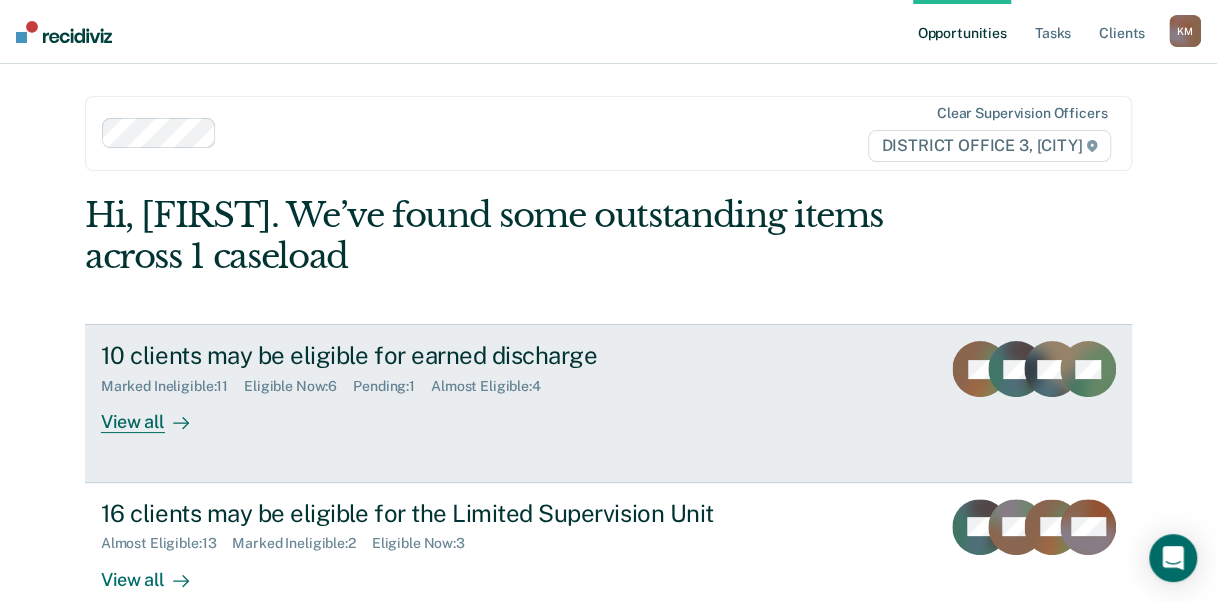 click on "View all" at bounding box center [157, 414] 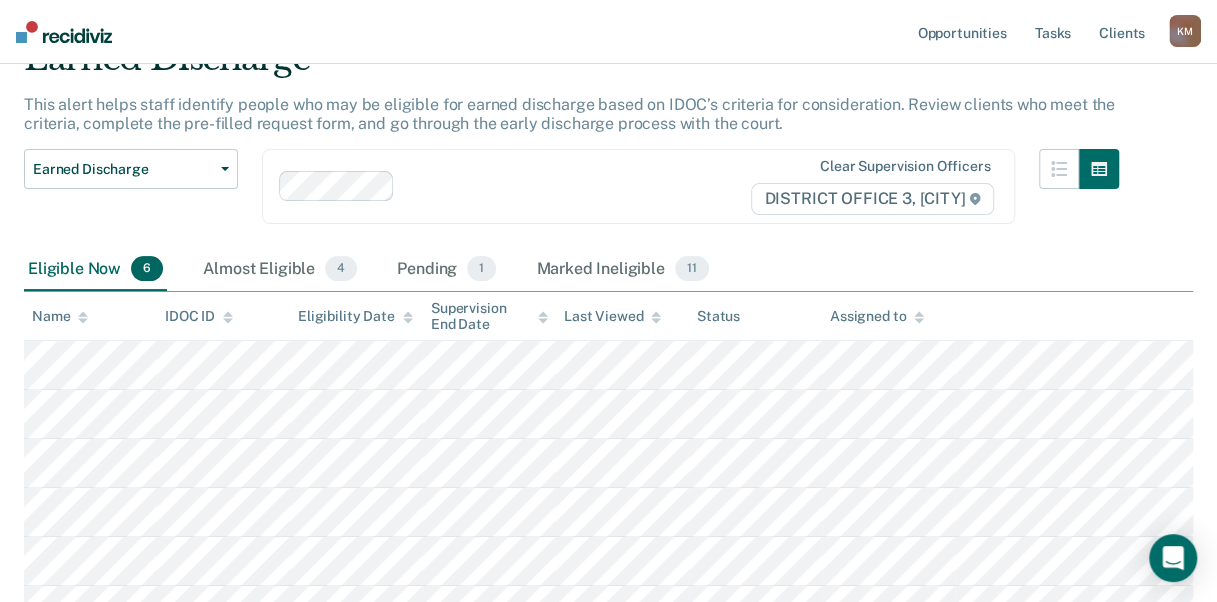 scroll, scrollTop: 200, scrollLeft: 0, axis: vertical 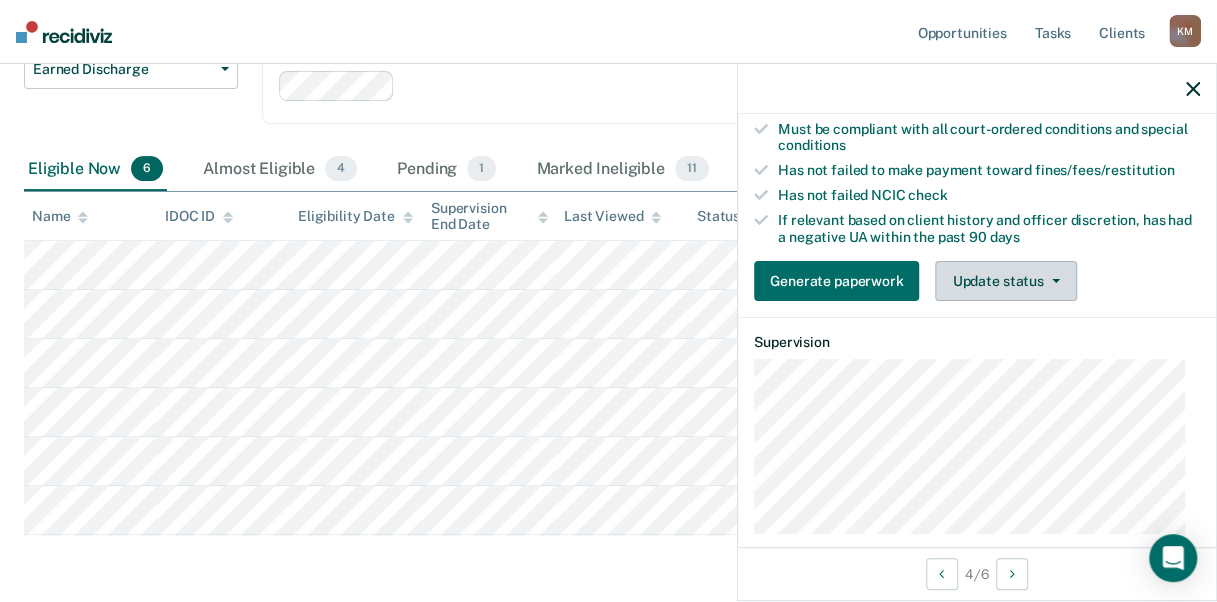 click on "Update status" at bounding box center (1005, 281) 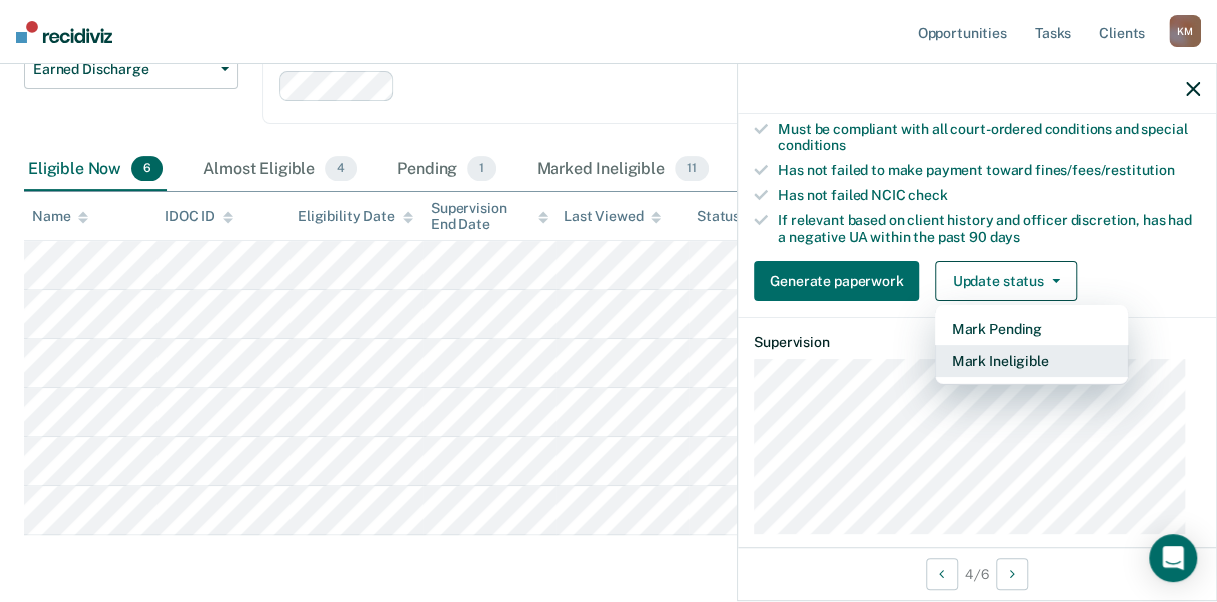 click on "Mark Ineligible" at bounding box center (1031, 361) 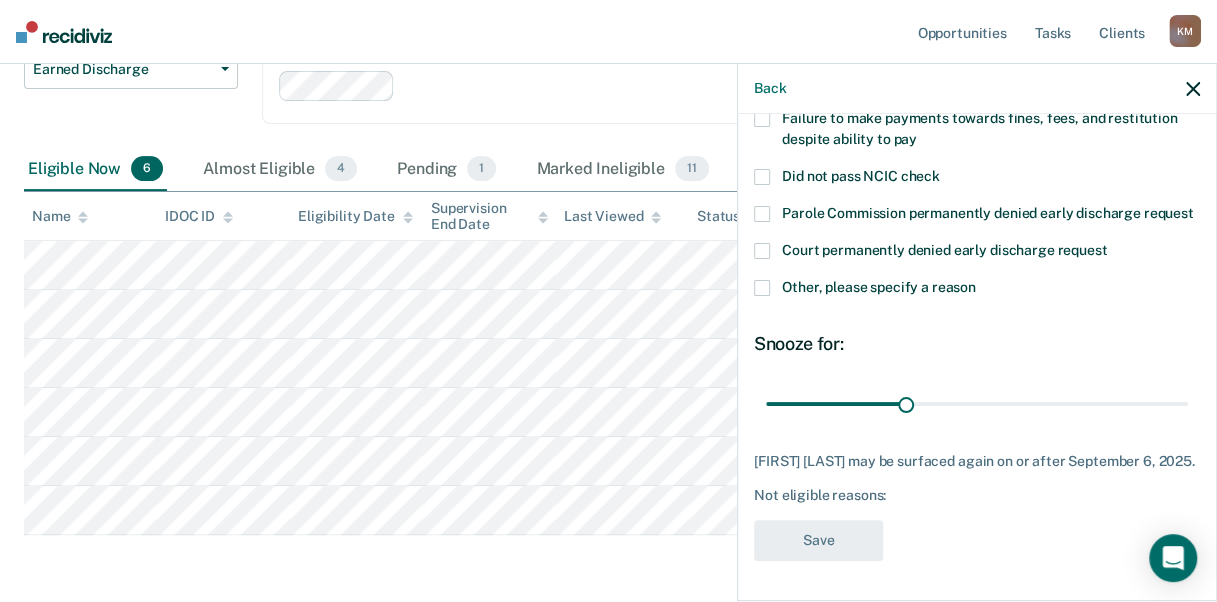 scroll, scrollTop: 26, scrollLeft: 0, axis: vertical 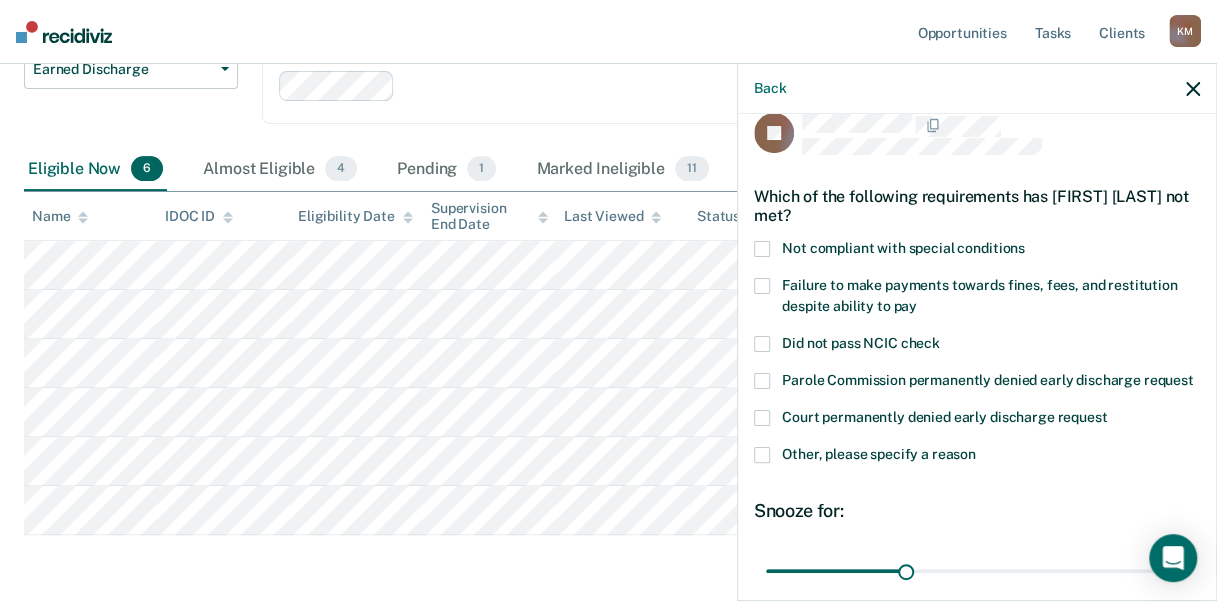 click at bounding box center (762, 249) 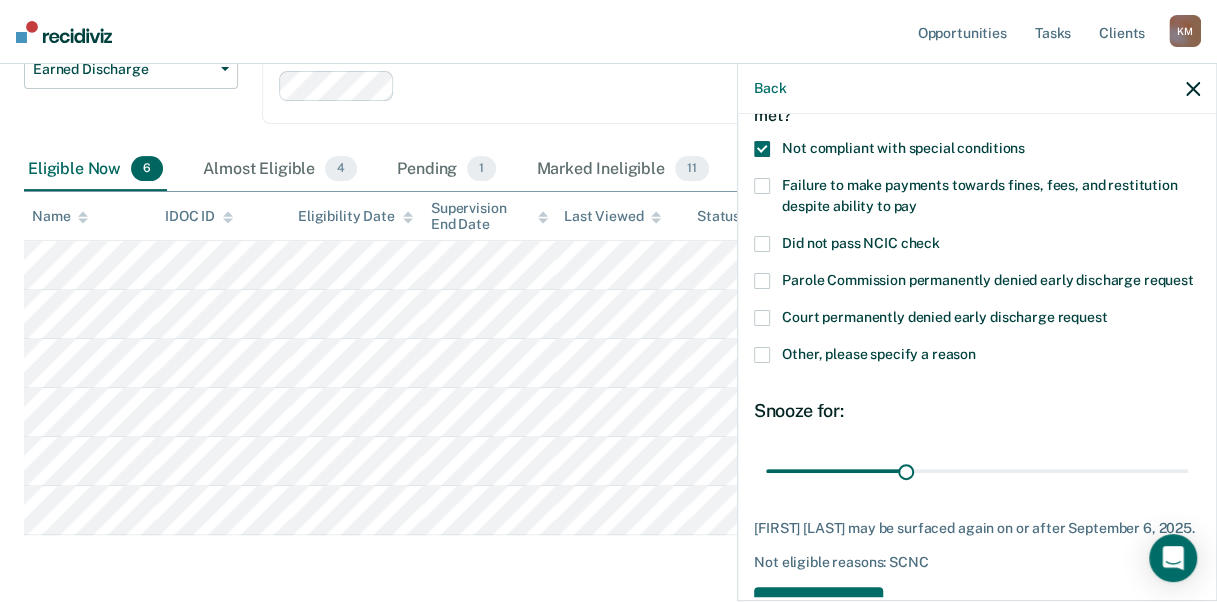 scroll, scrollTop: 226, scrollLeft: 0, axis: vertical 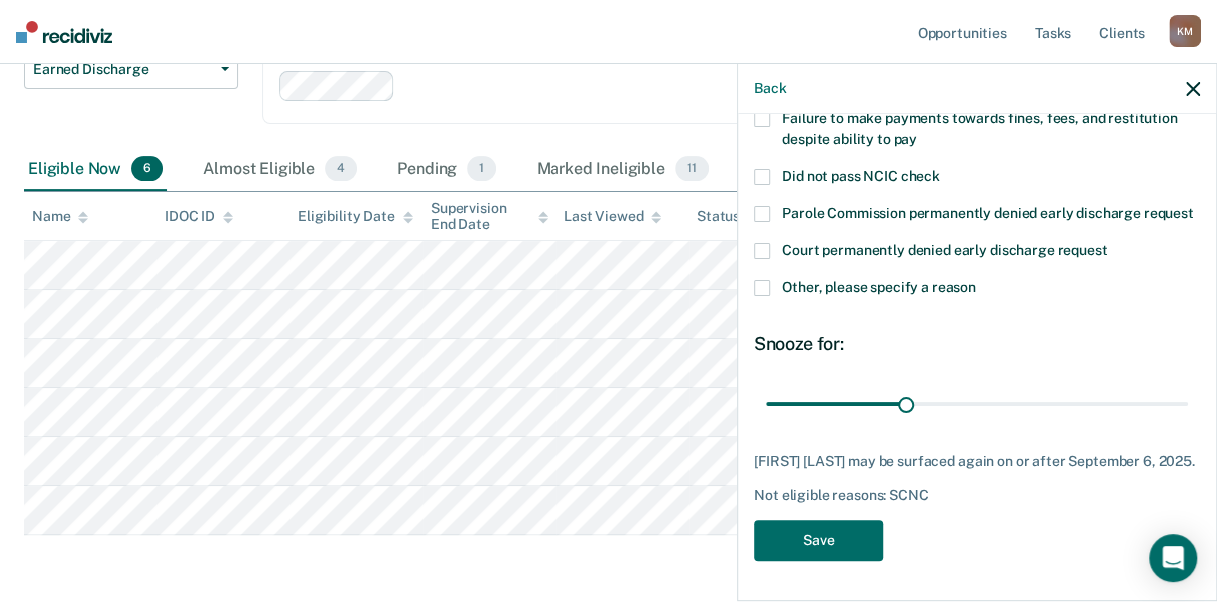 click at bounding box center [762, 288] 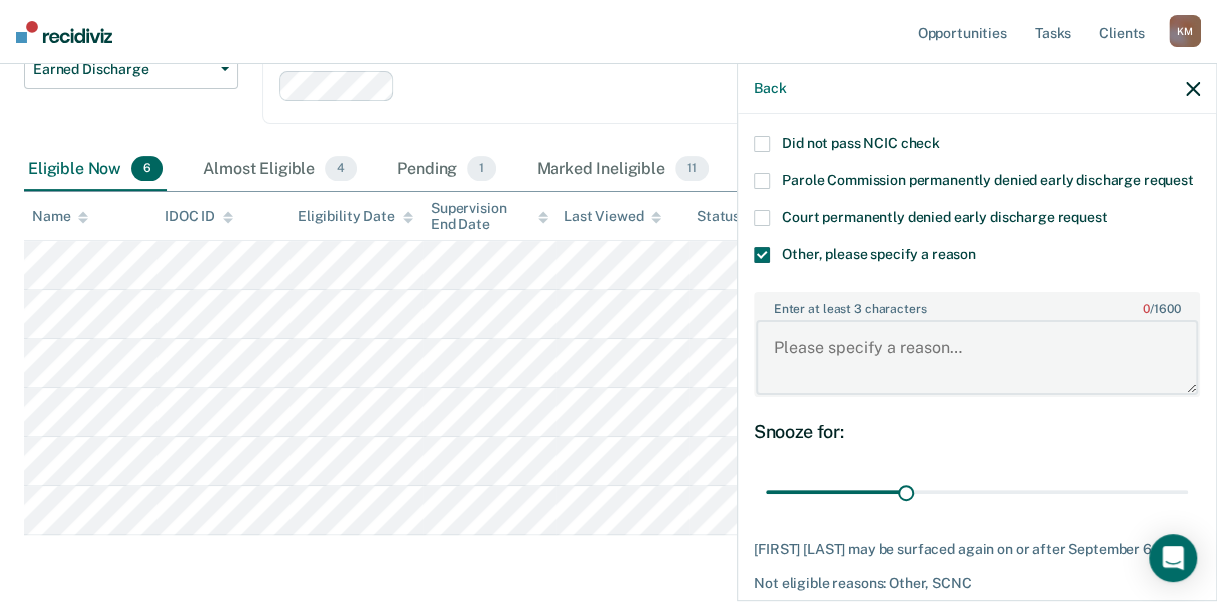 click on "Enter at least 3 characters 0  /  1600" at bounding box center [977, 357] 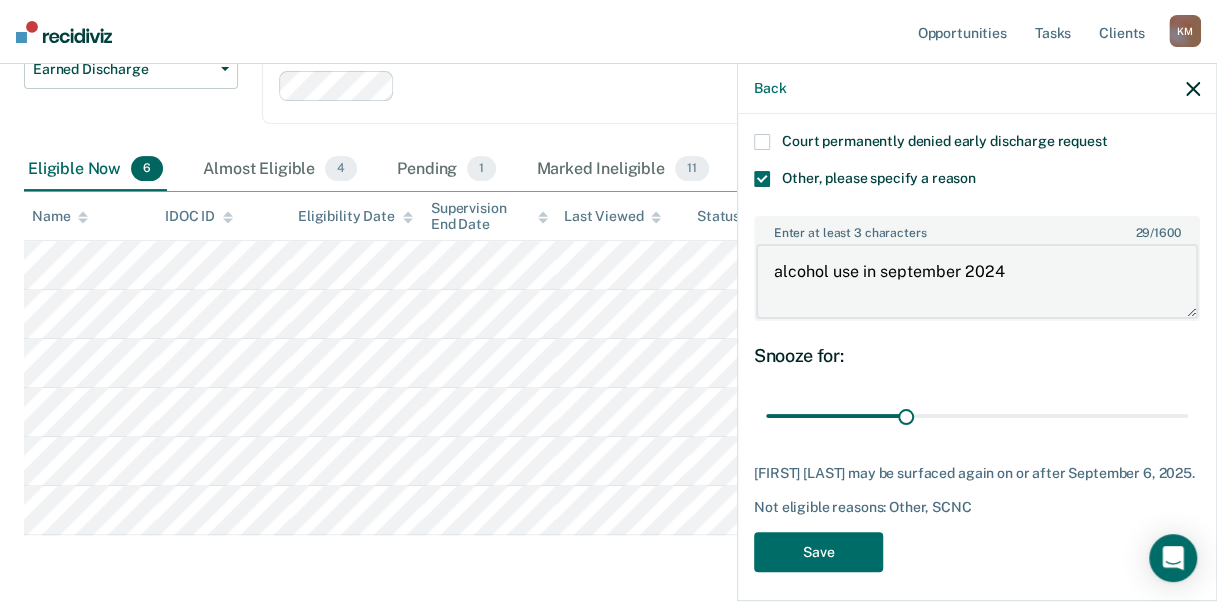 scroll, scrollTop: 348, scrollLeft: 0, axis: vertical 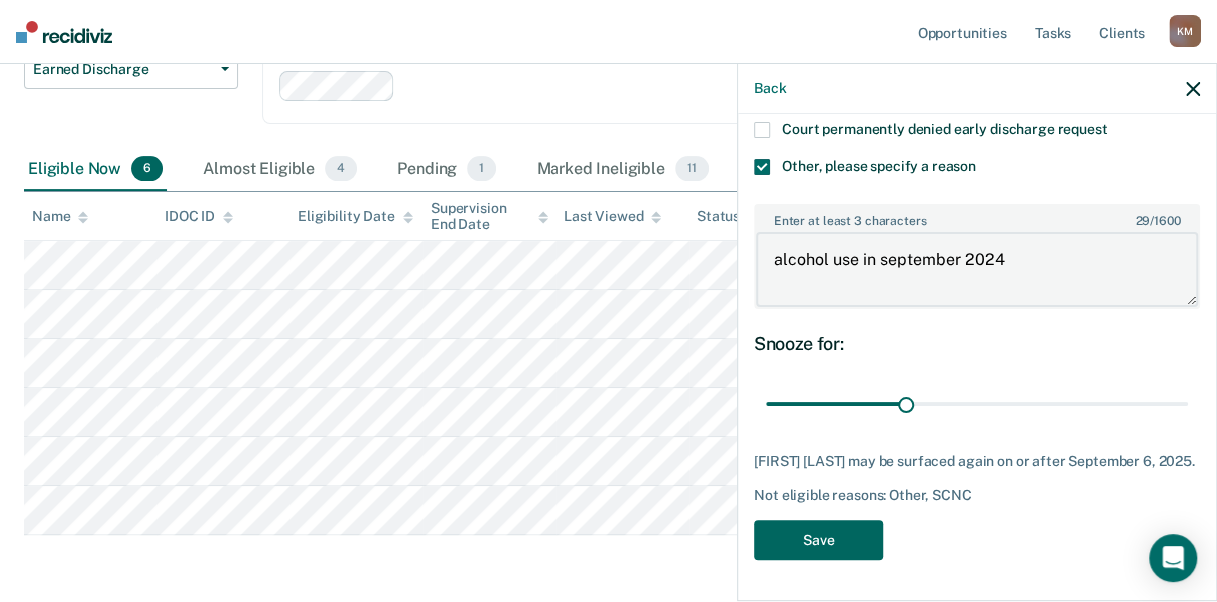 type on "alcohol use in september 2024" 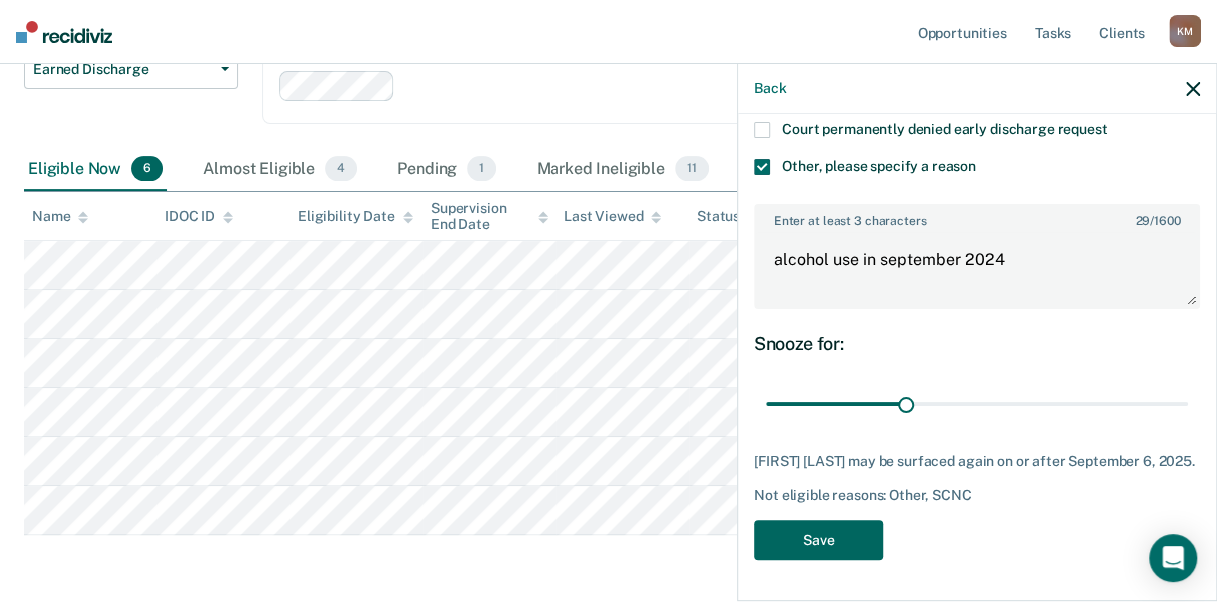 click on "Save" at bounding box center (818, 540) 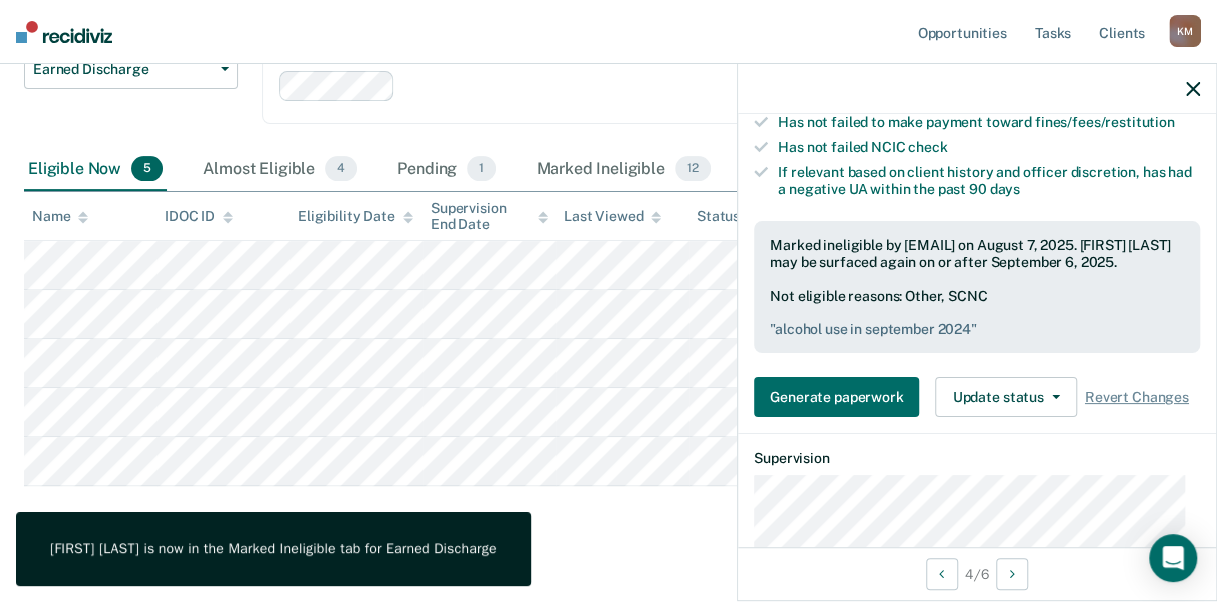 click 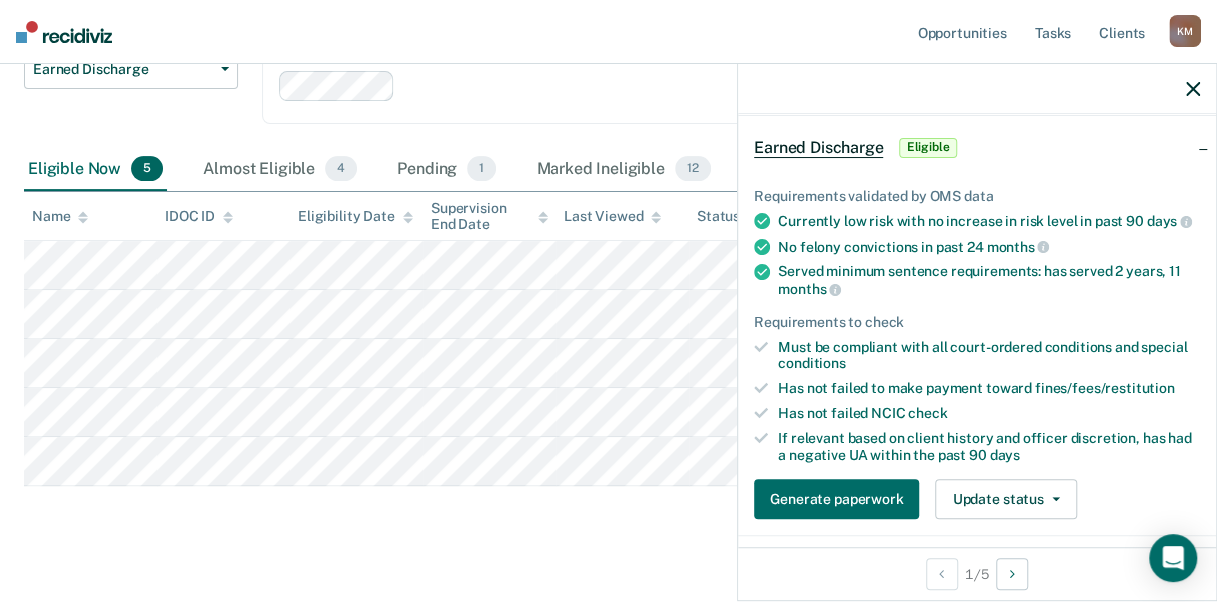 scroll, scrollTop: 300, scrollLeft: 0, axis: vertical 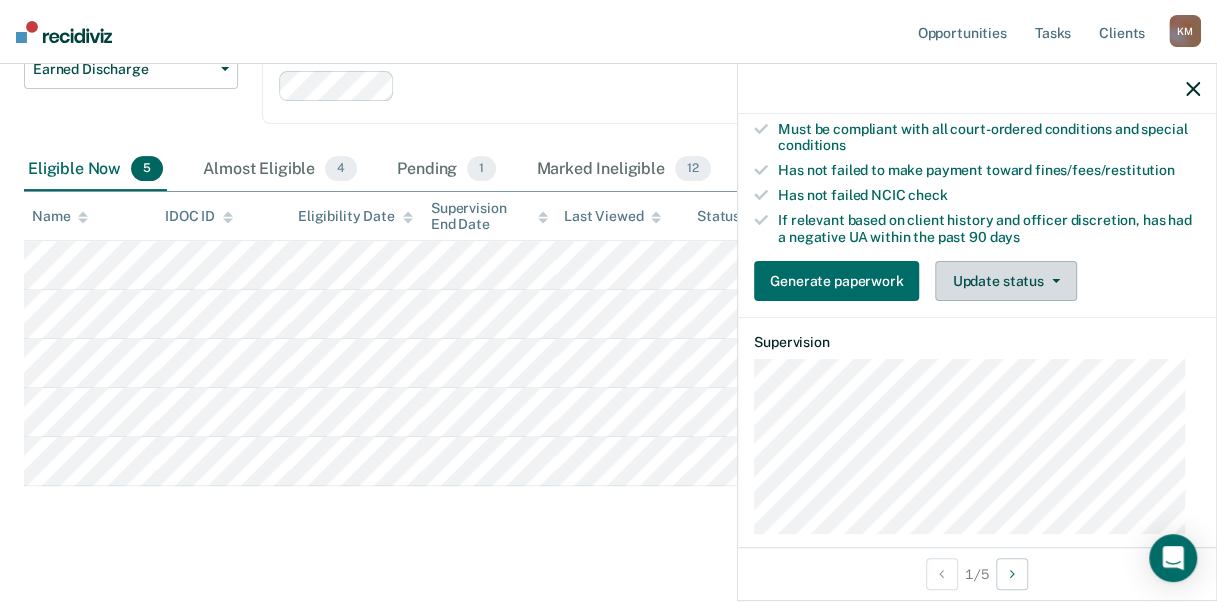 click on "Update status" at bounding box center [1005, 281] 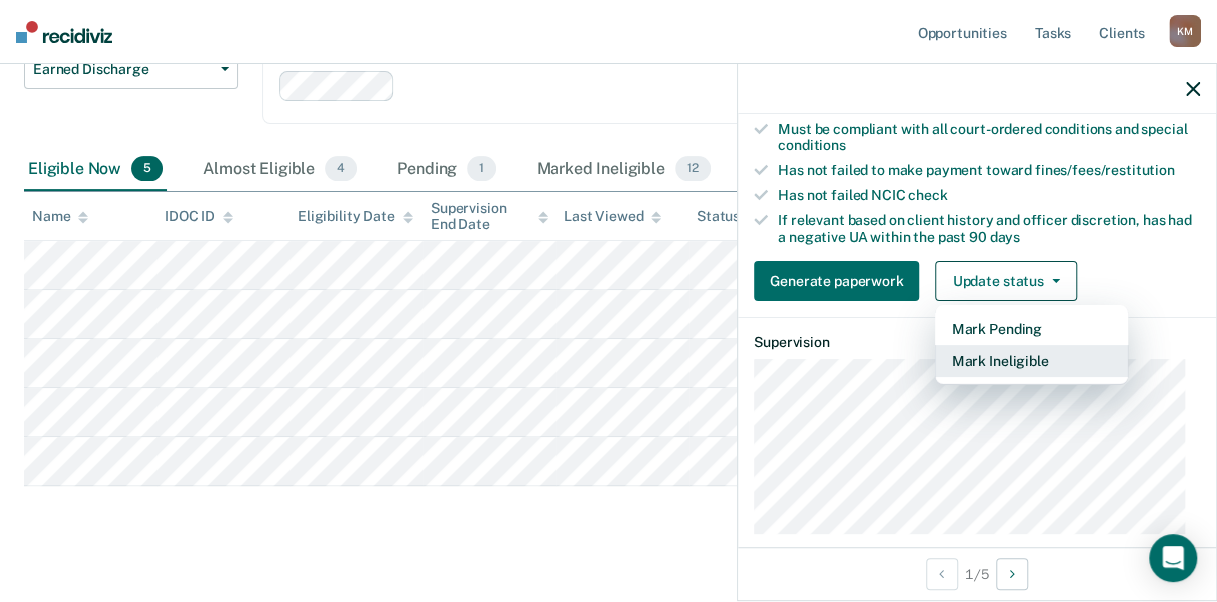 click on "Mark Ineligible" at bounding box center (1031, 361) 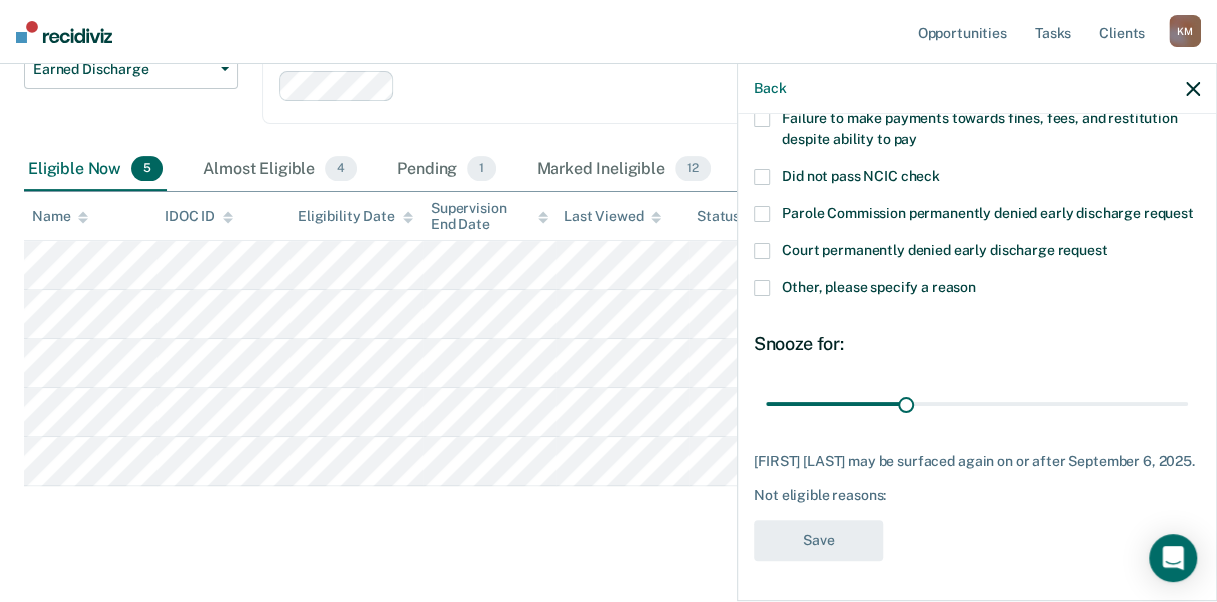 scroll, scrollTop: 26, scrollLeft: 0, axis: vertical 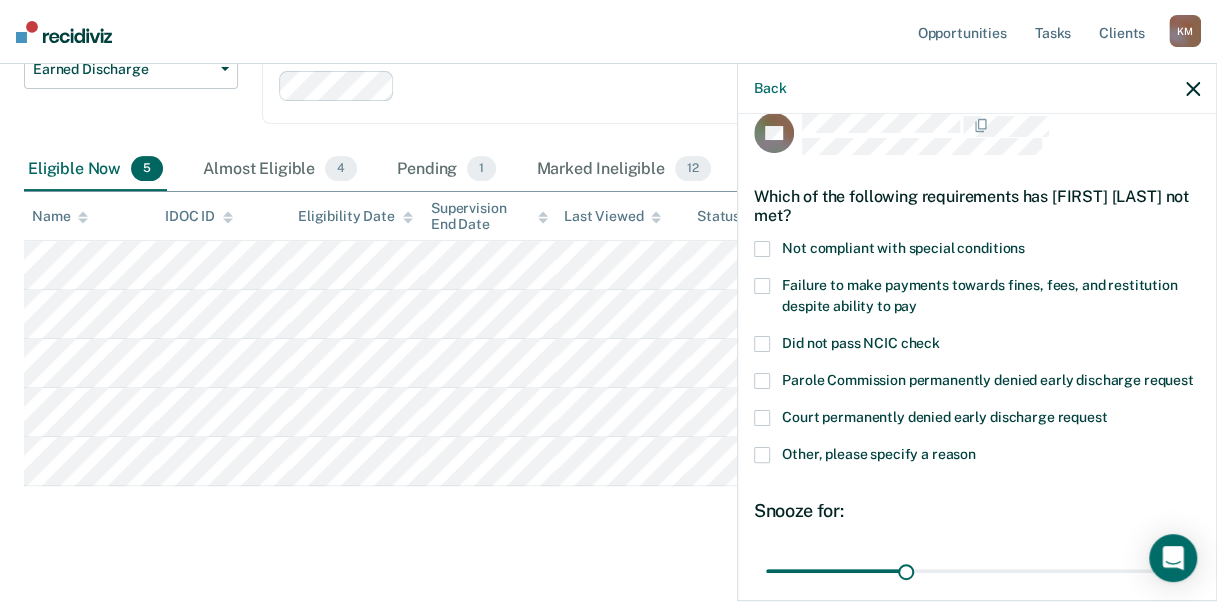 click at bounding box center (762, 455) 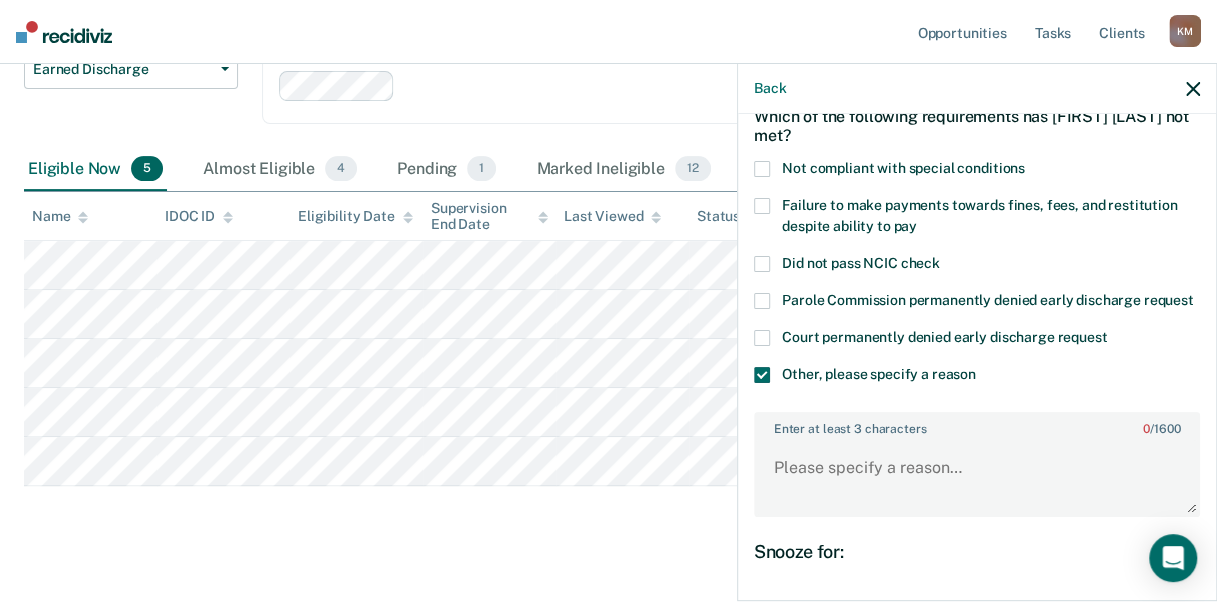 scroll, scrollTop: 326, scrollLeft: 0, axis: vertical 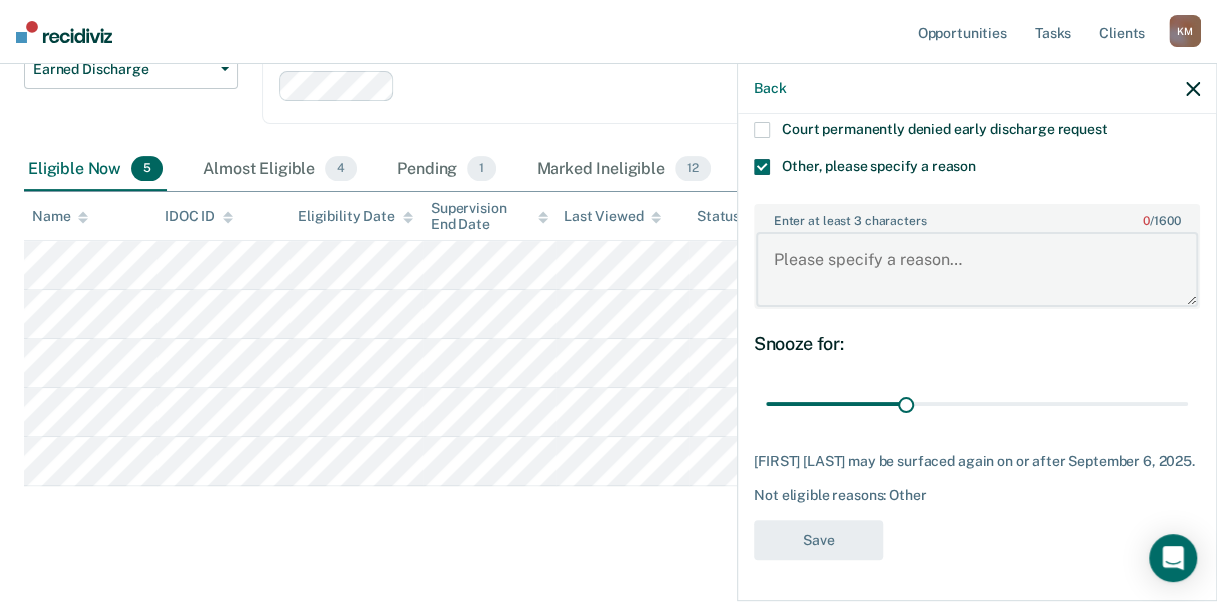 click on "Enter at least 3 characters 0  /  1600" at bounding box center (977, 269) 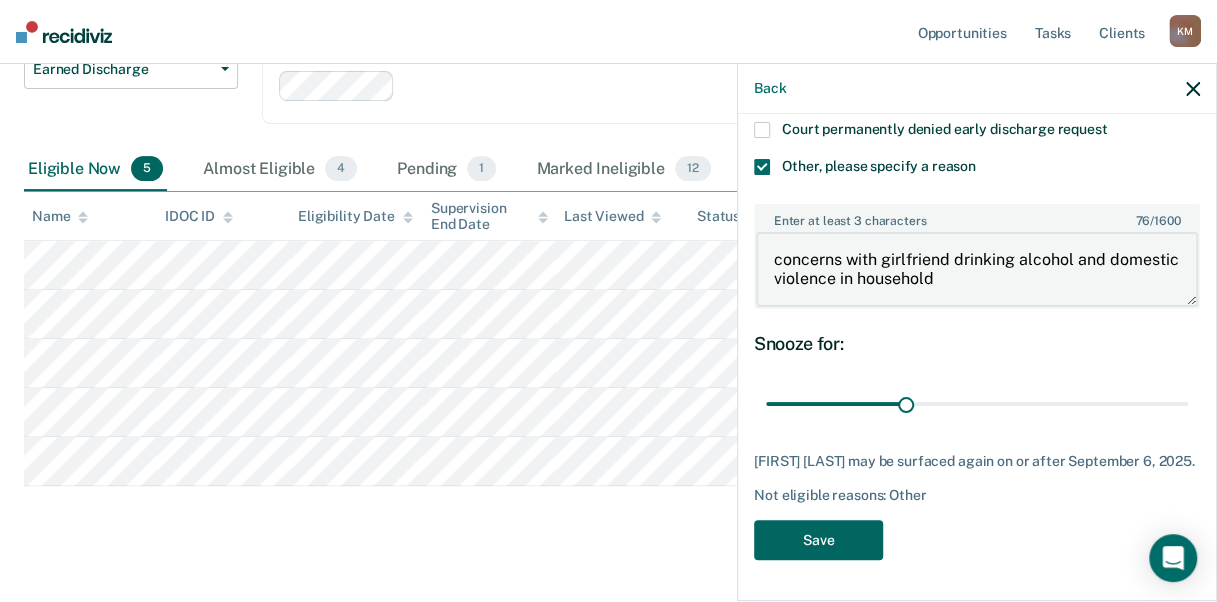 type on "concerns with girlfriend drinking alcohol and domestic violence in household" 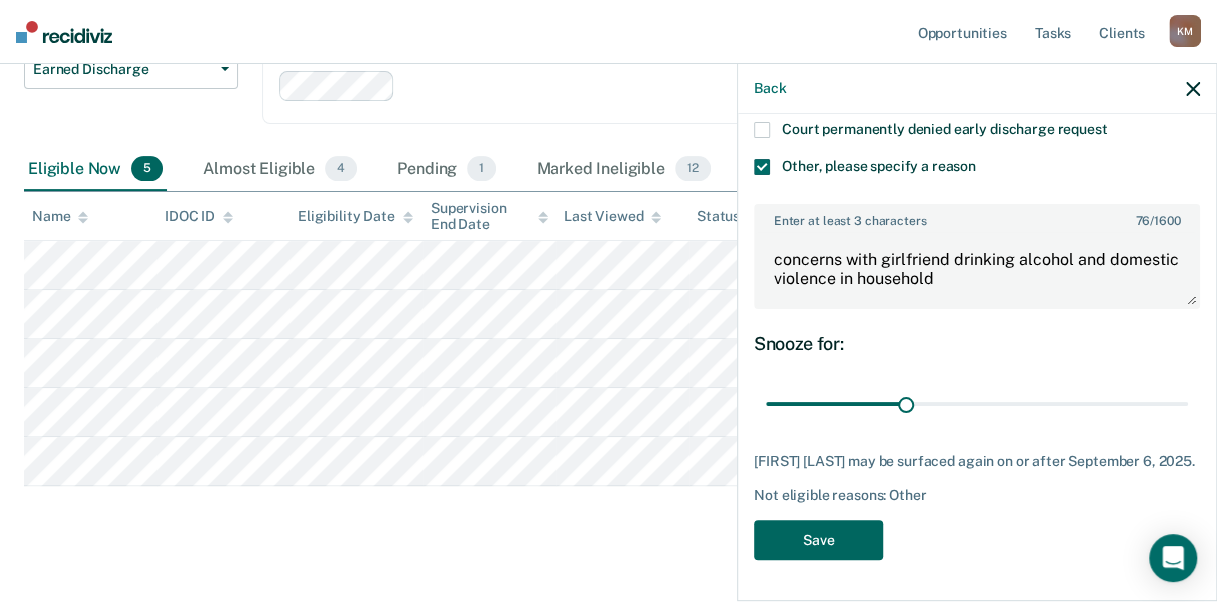 click on "Save" at bounding box center (818, 540) 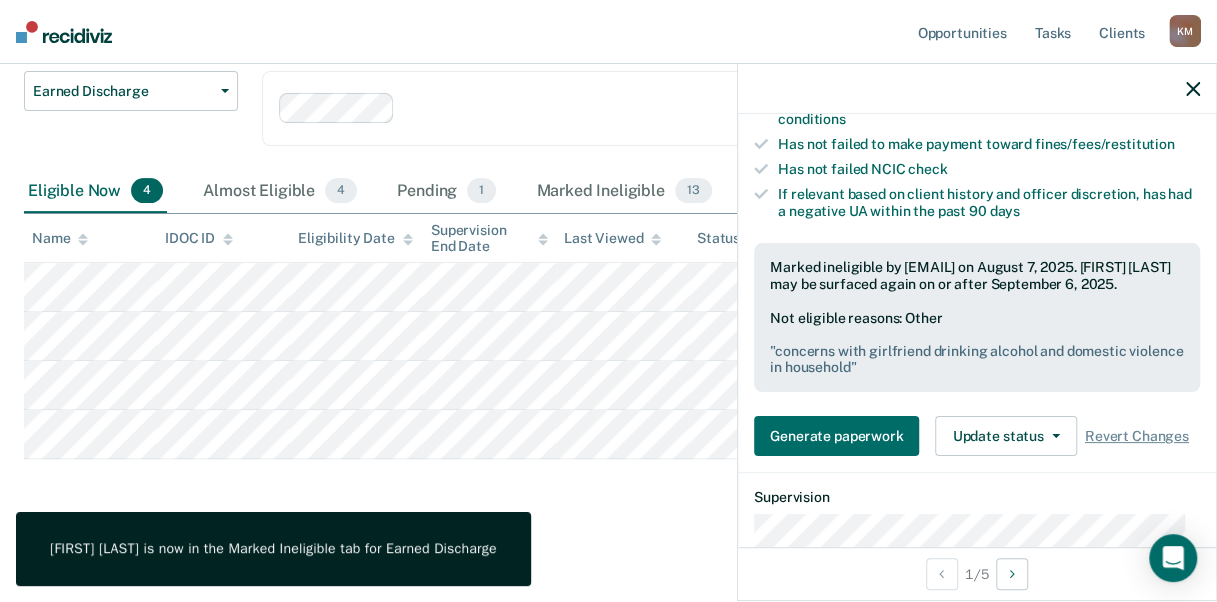 click 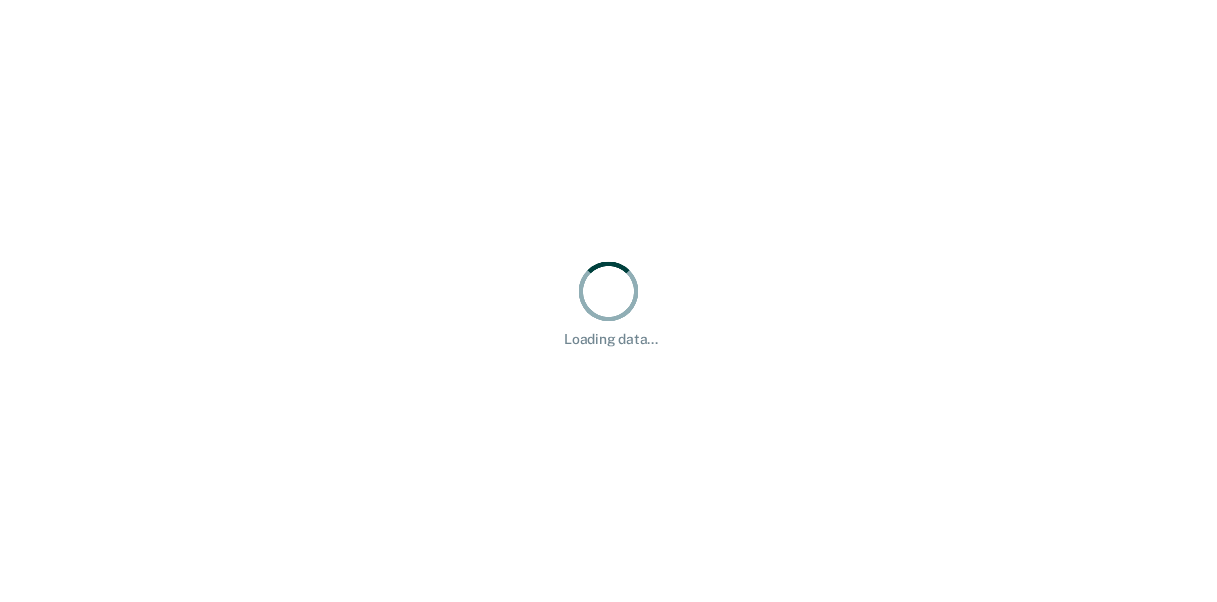 scroll, scrollTop: 0, scrollLeft: 0, axis: both 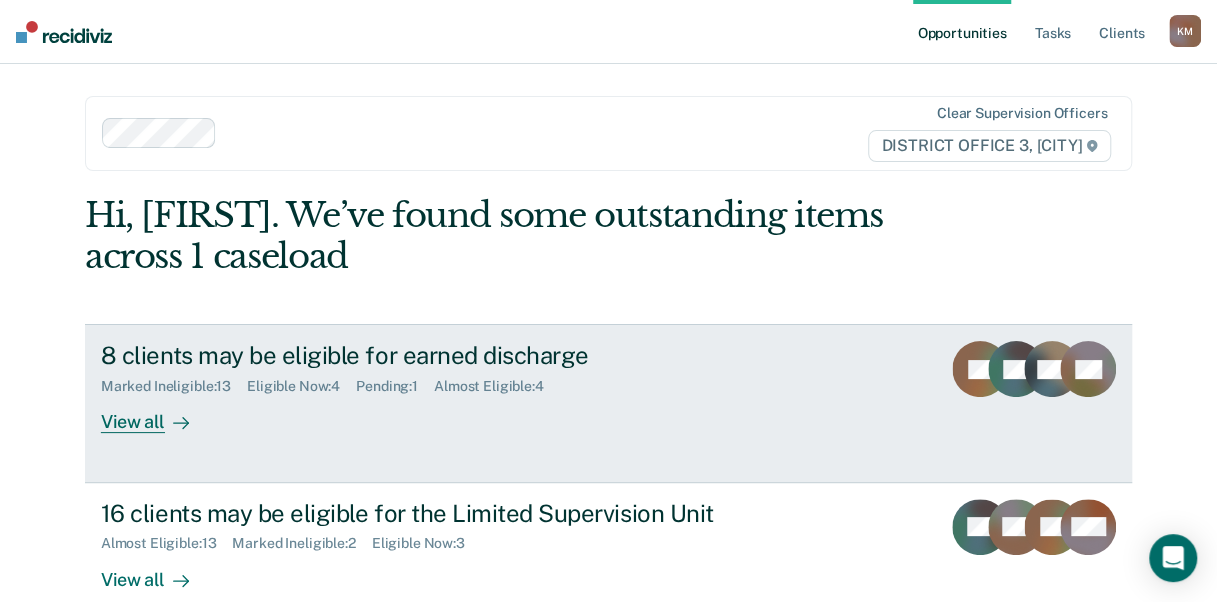 click on "View all" at bounding box center [157, 414] 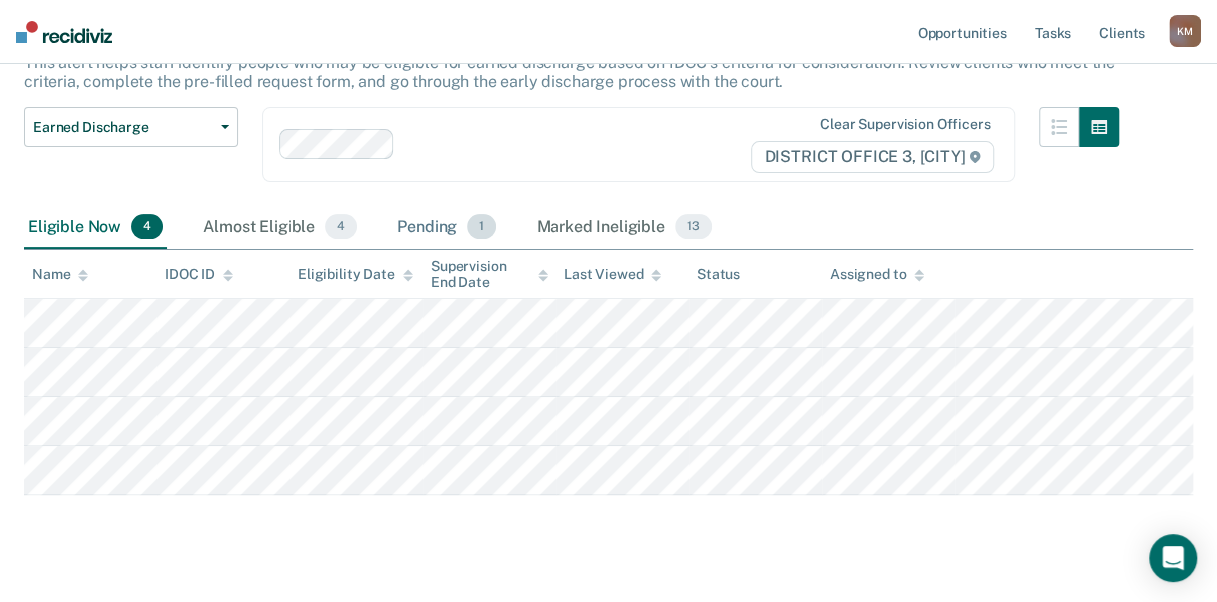 scroll, scrollTop: 178, scrollLeft: 0, axis: vertical 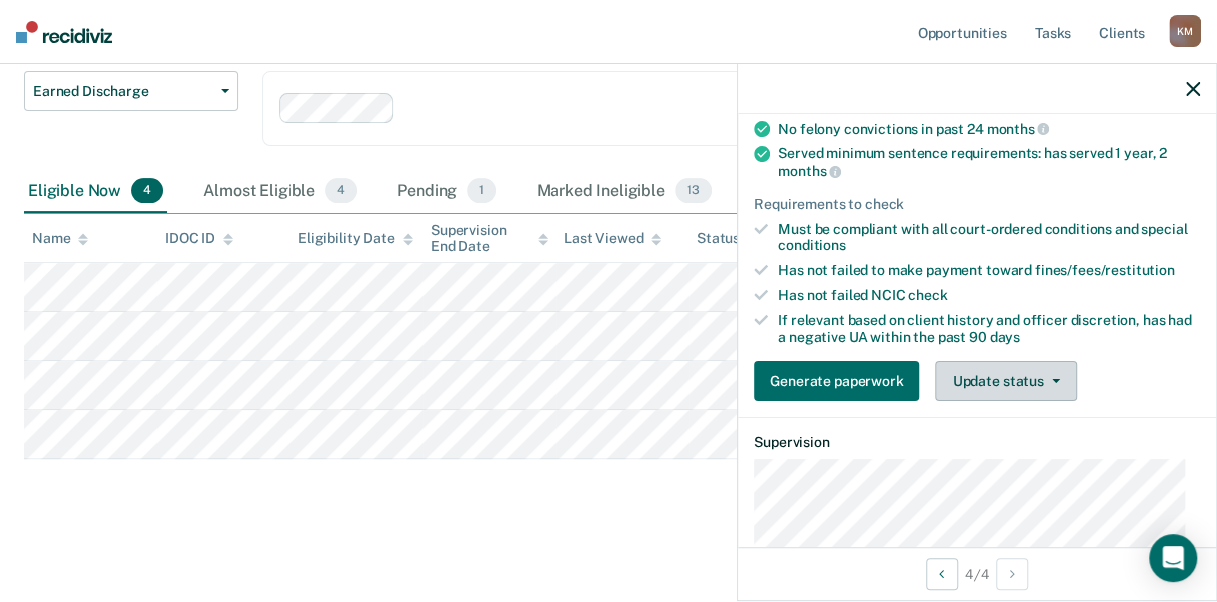 click on "Update status" at bounding box center (1005, 381) 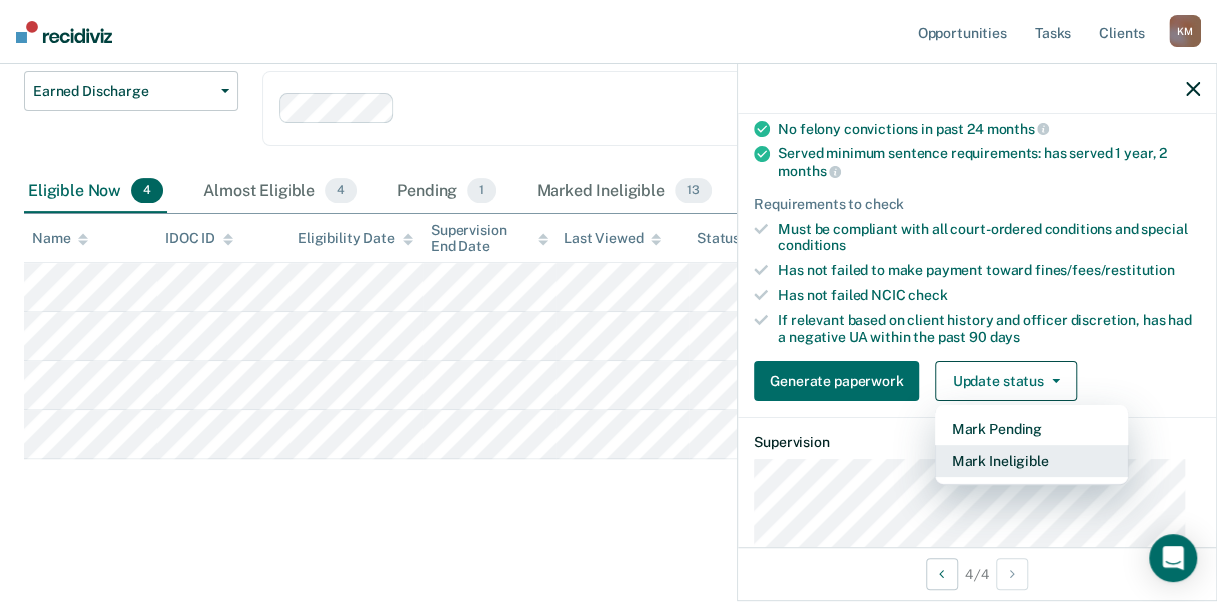 click on "Mark Ineligible" at bounding box center [1031, 461] 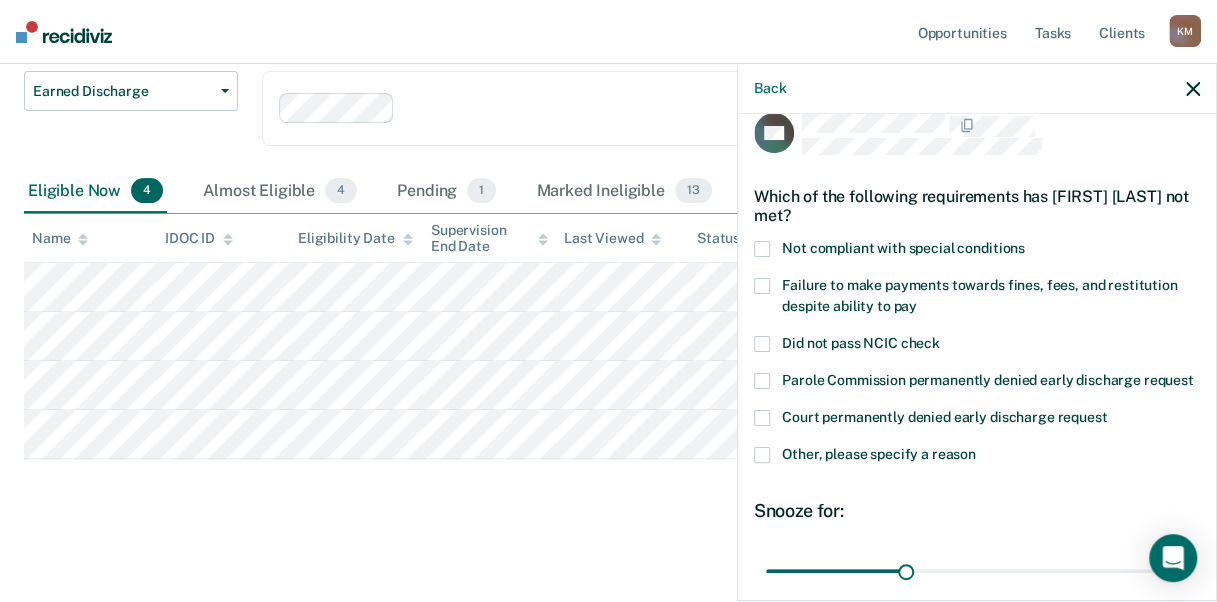 scroll, scrollTop: 0, scrollLeft: 0, axis: both 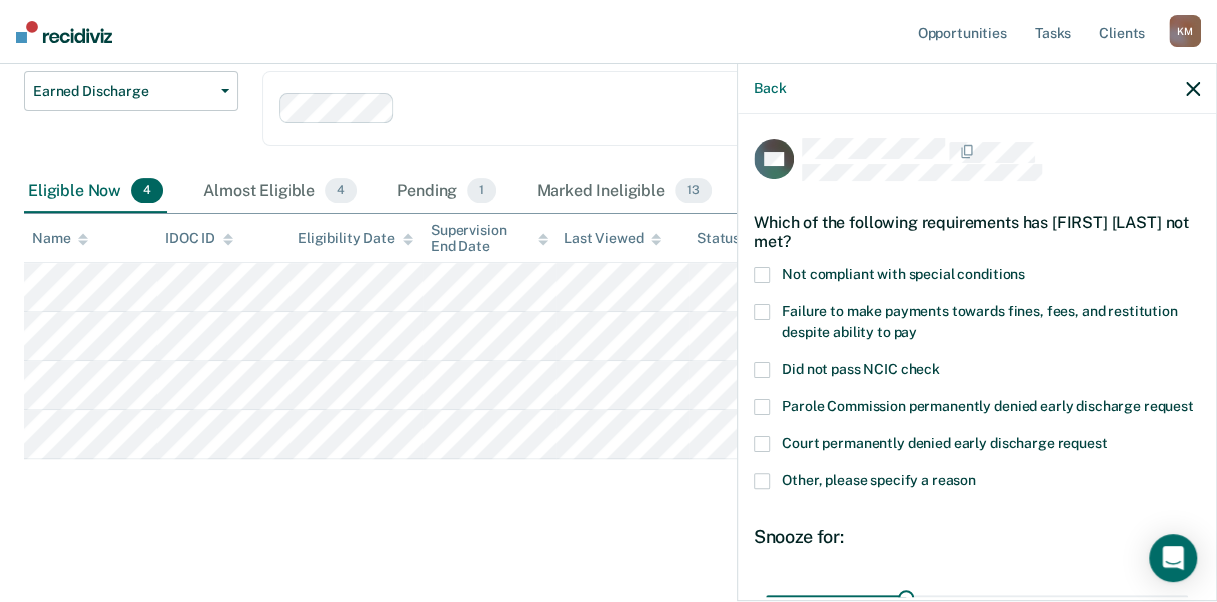click at bounding box center (762, 275) 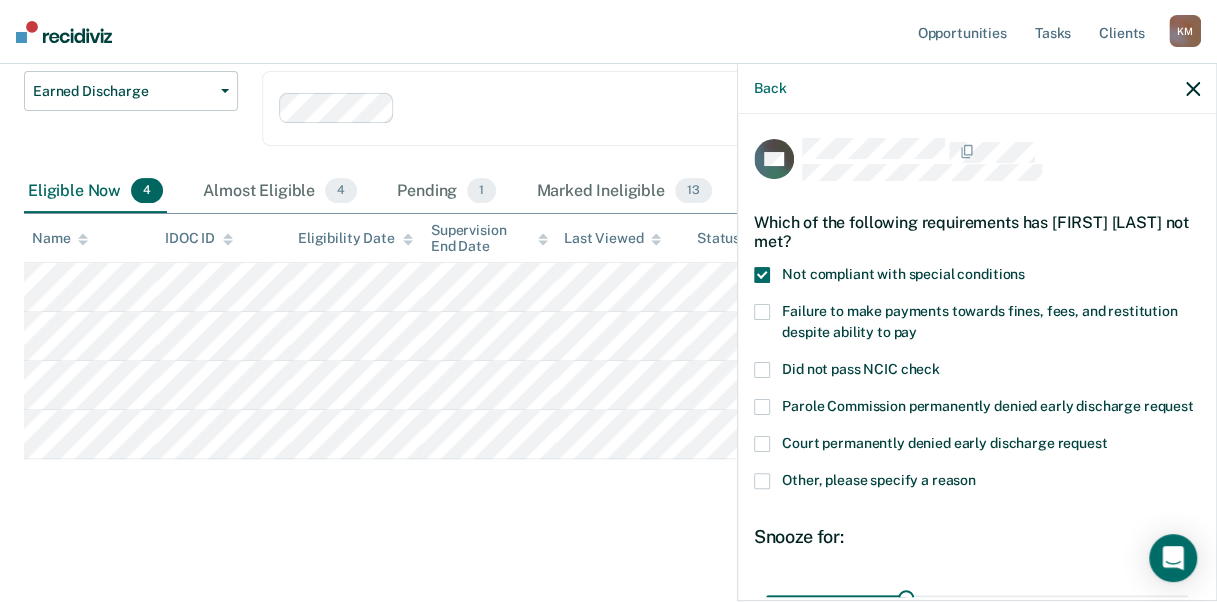click at bounding box center (762, 312) 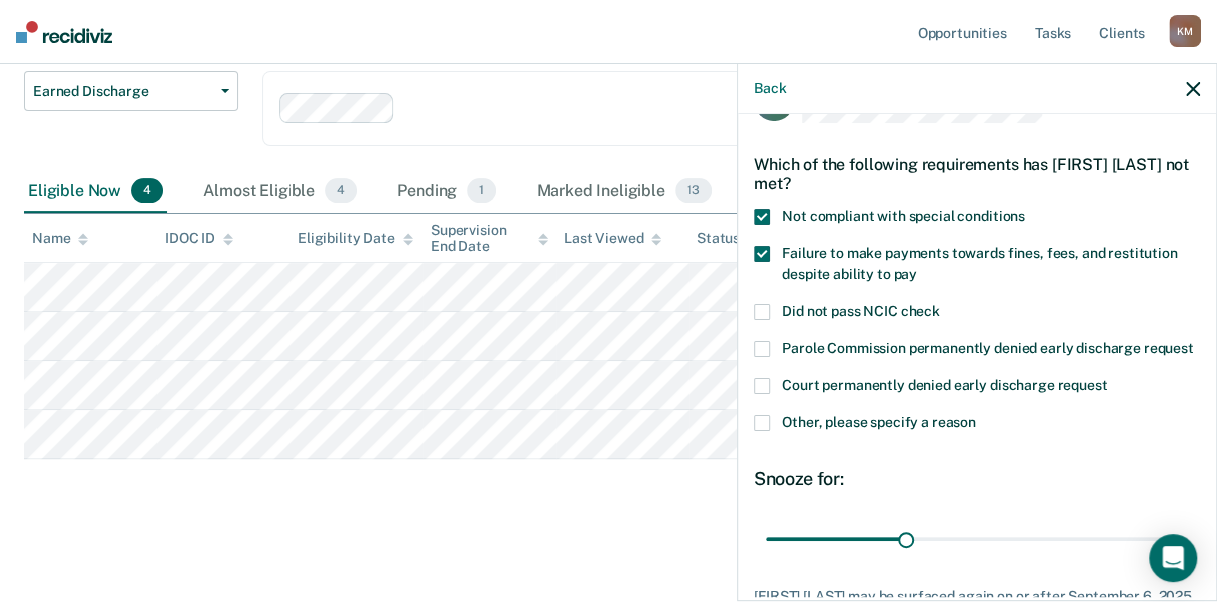 scroll, scrollTop: 100, scrollLeft: 0, axis: vertical 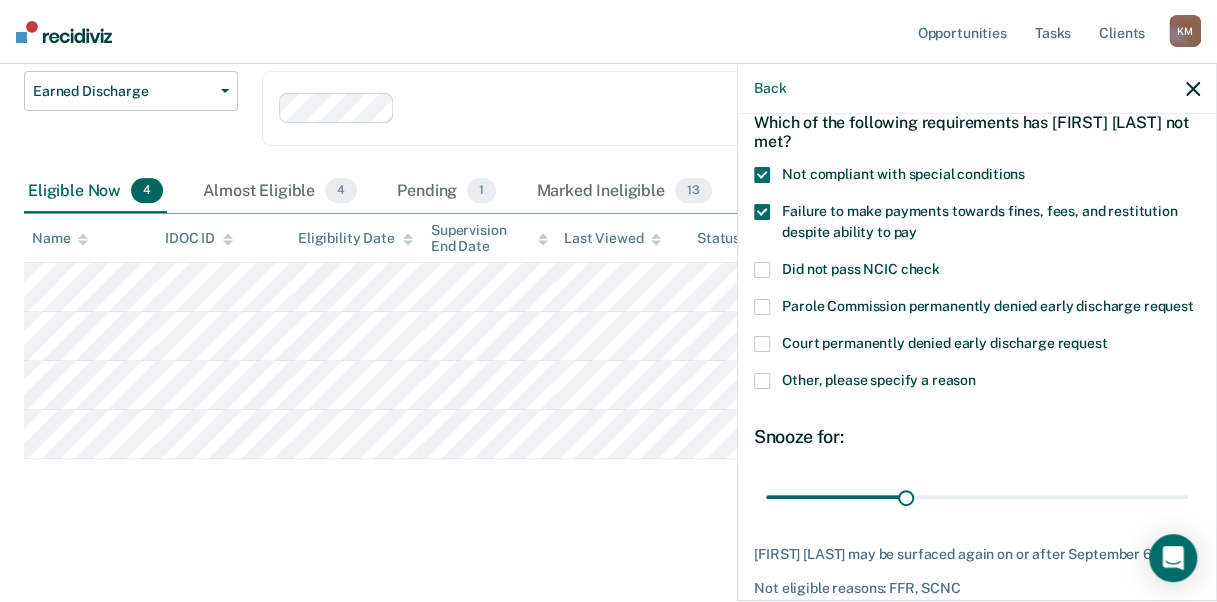click at bounding box center [762, 381] 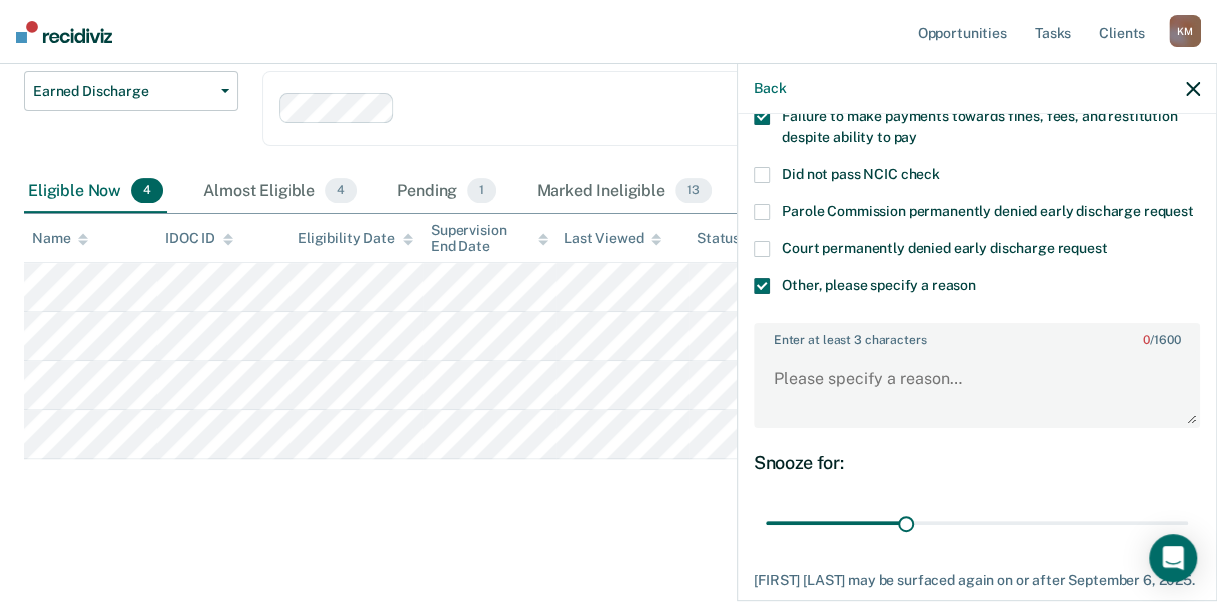 scroll, scrollTop: 300, scrollLeft: 0, axis: vertical 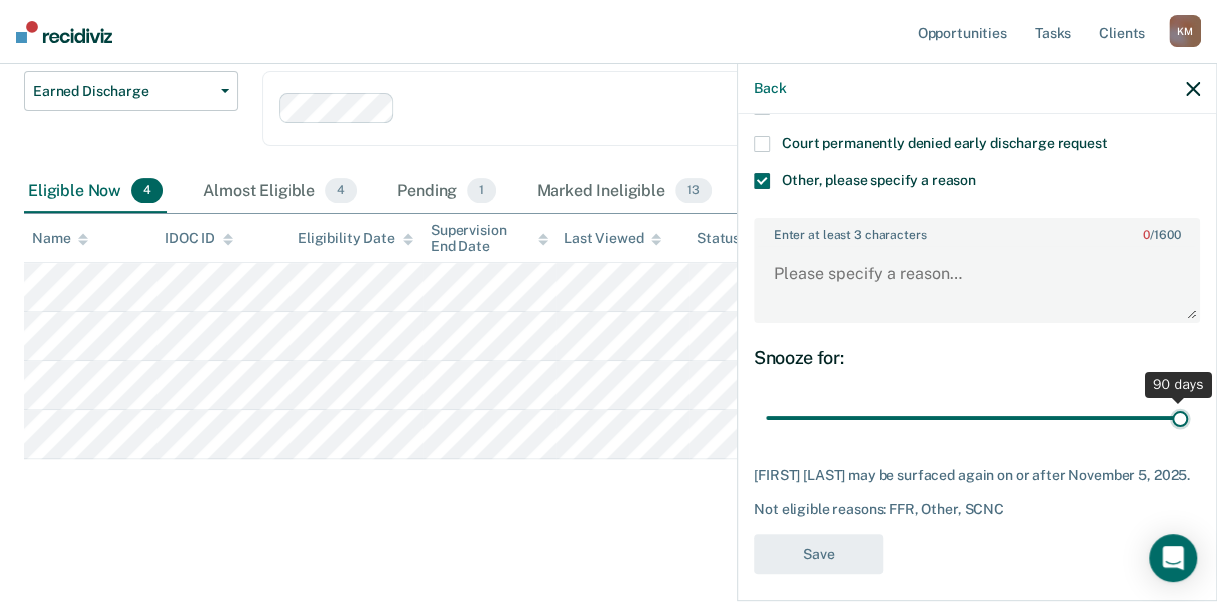 drag, startPoint x: 900, startPoint y: 437, endPoint x: 1198, endPoint y: 444, distance: 298.0822 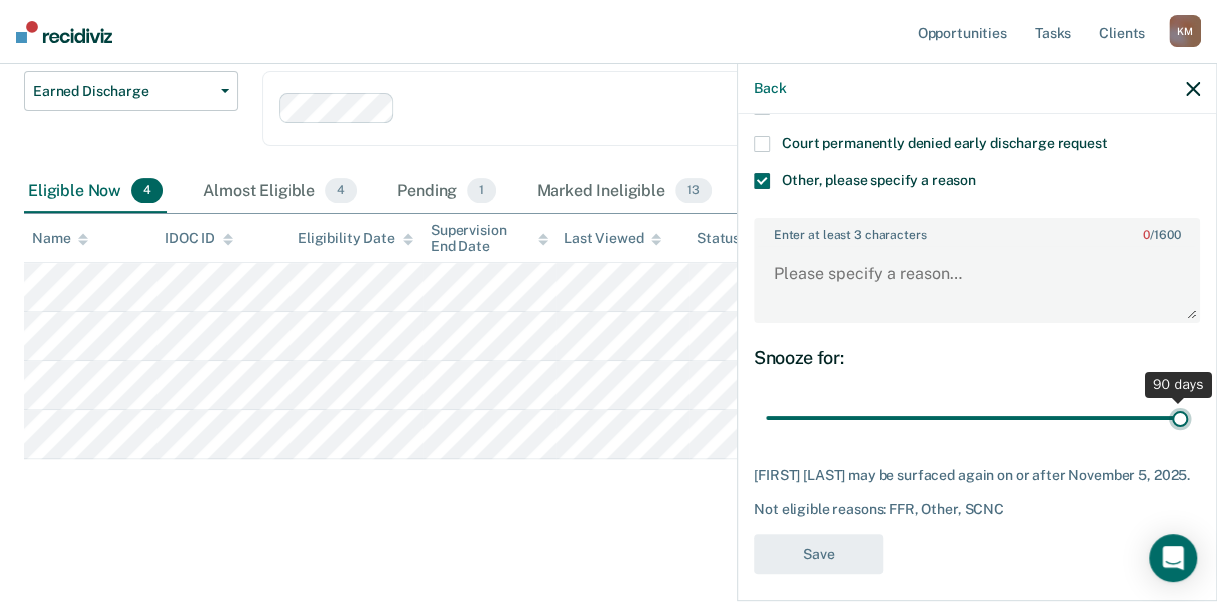 type on "90" 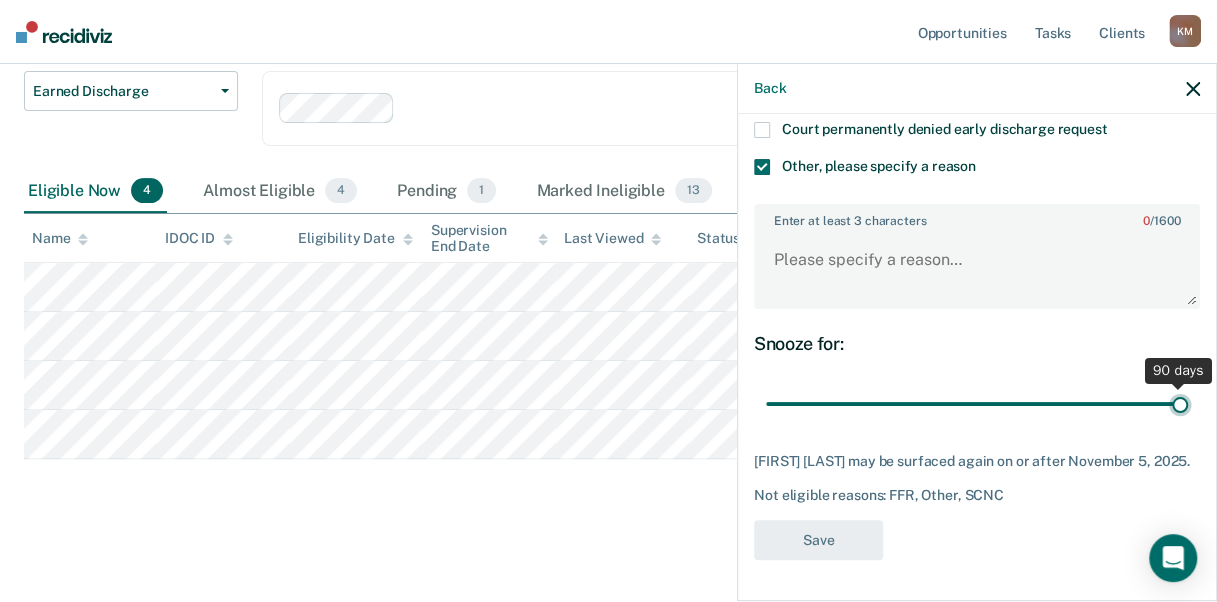 scroll, scrollTop: 348, scrollLeft: 0, axis: vertical 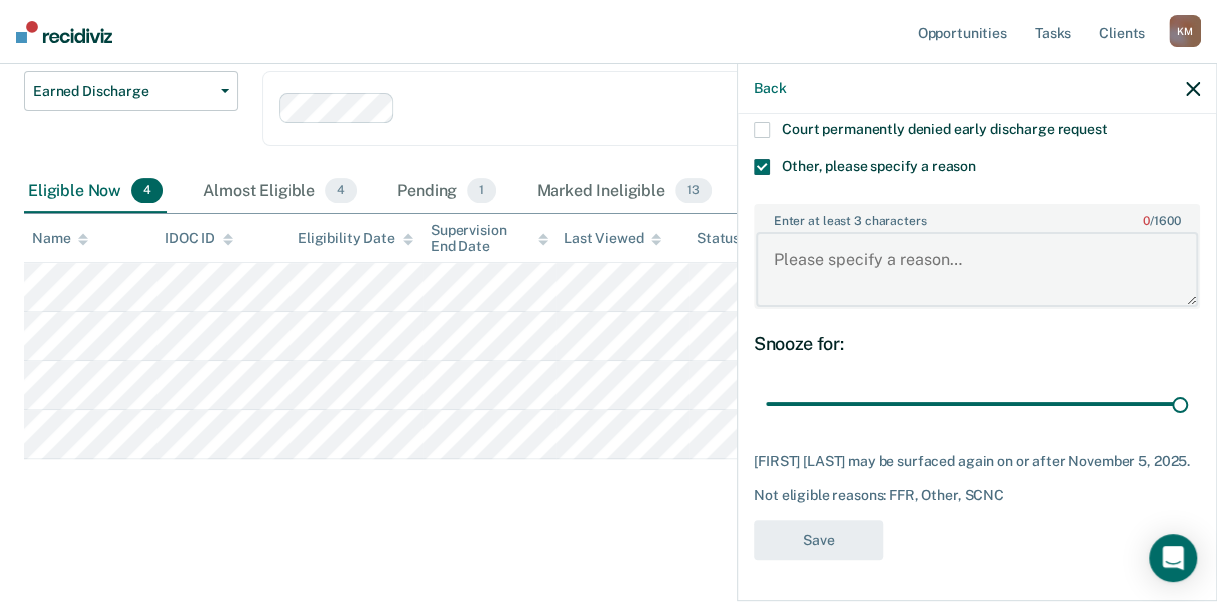 click on "Enter at least 3 characters 0  /  1600" at bounding box center [977, 269] 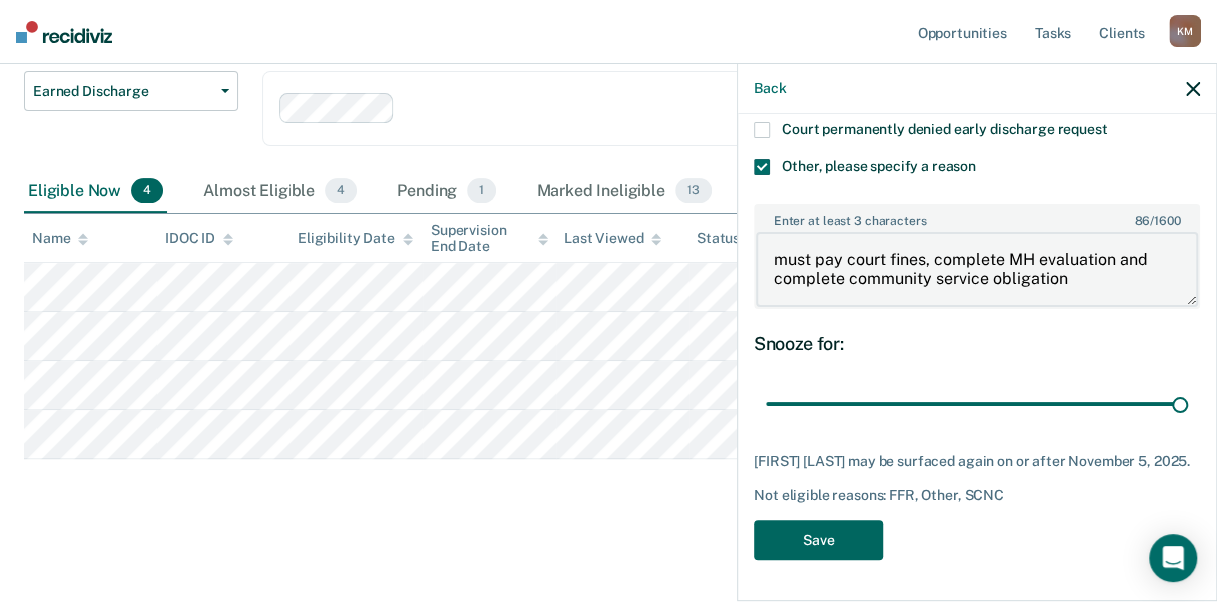 type on "must pay court fines, complete MH evaluation and complete community service obligation" 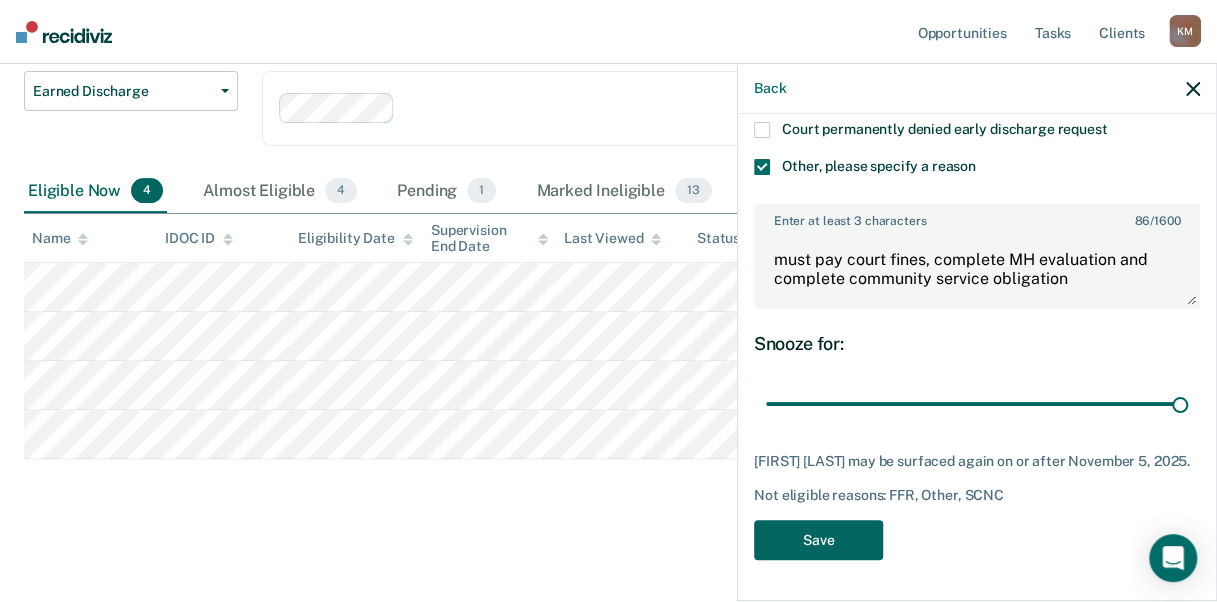 click on "Save" at bounding box center (818, 540) 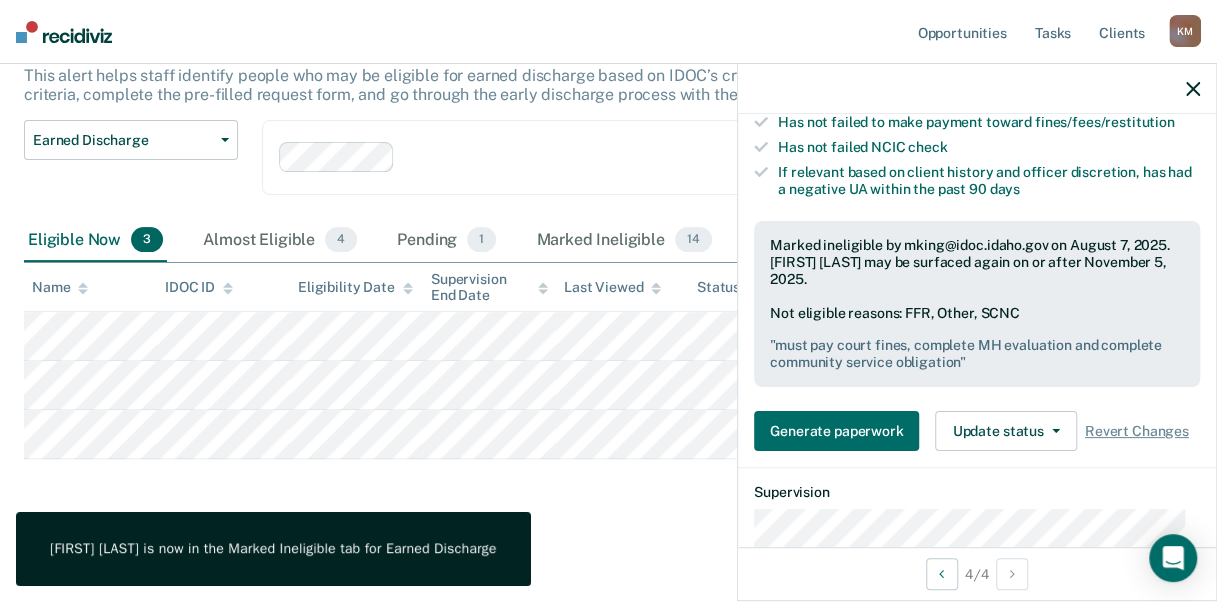 click 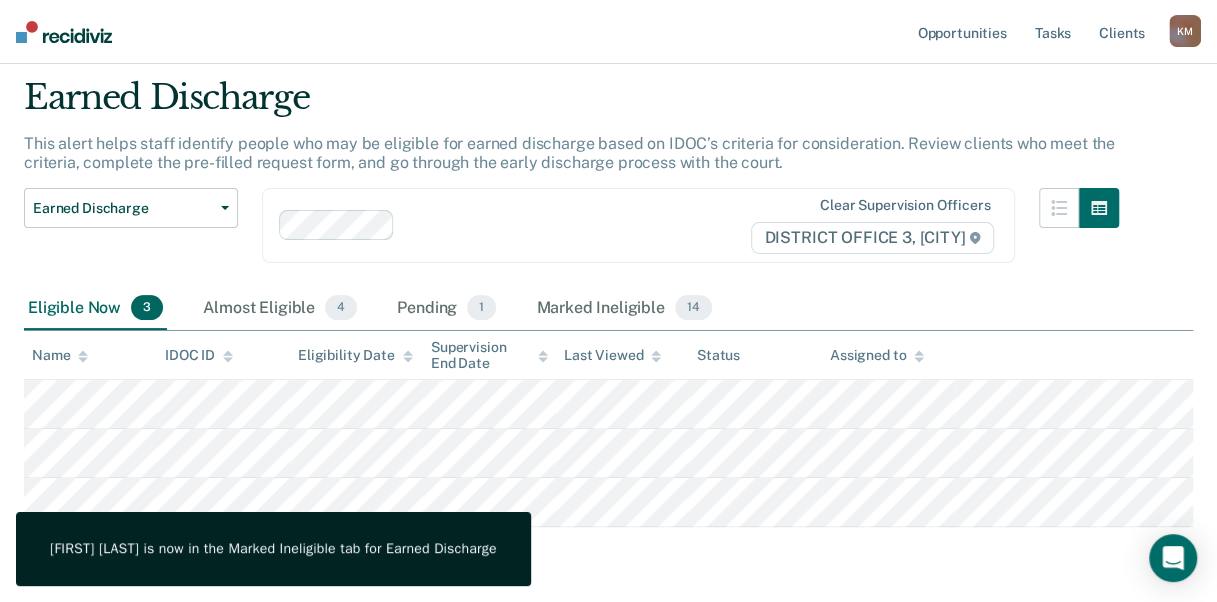 scroll, scrollTop: 0, scrollLeft: 0, axis: both 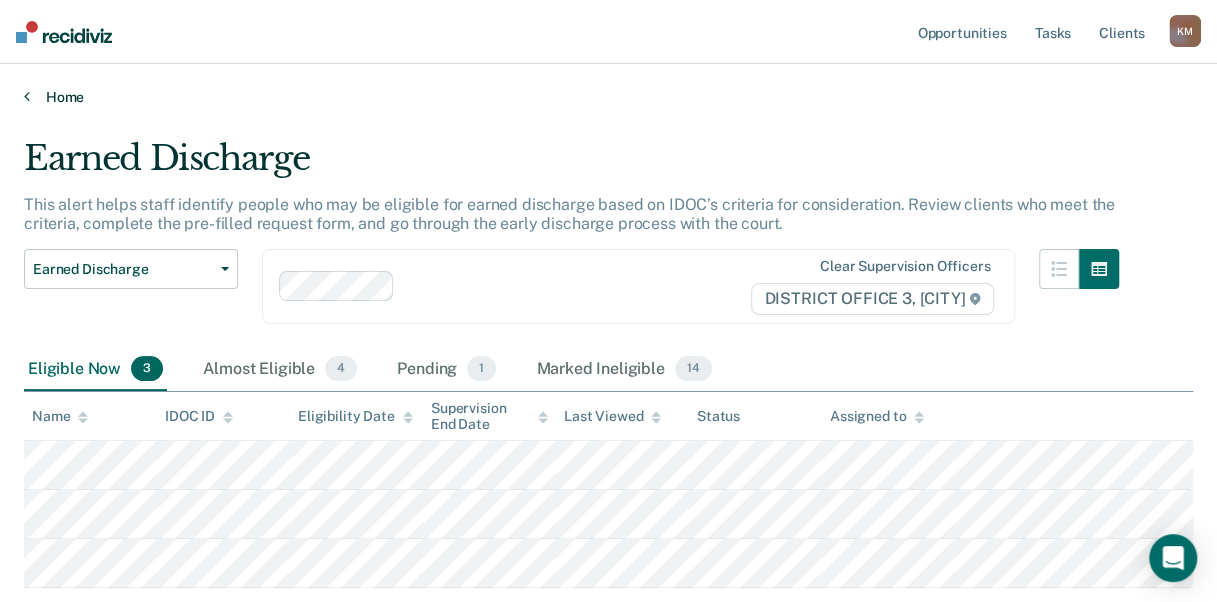 click on "Home" at bounding box center [608, 97] 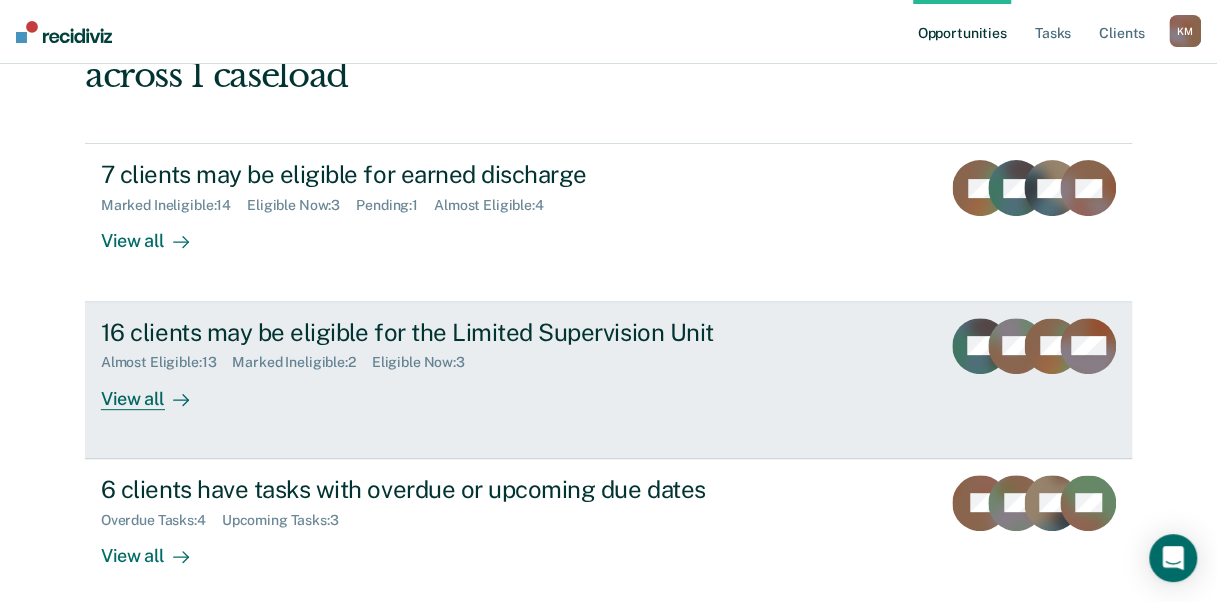scroll, scrollTop: 200, scrollLeft: 0, axis: vertical 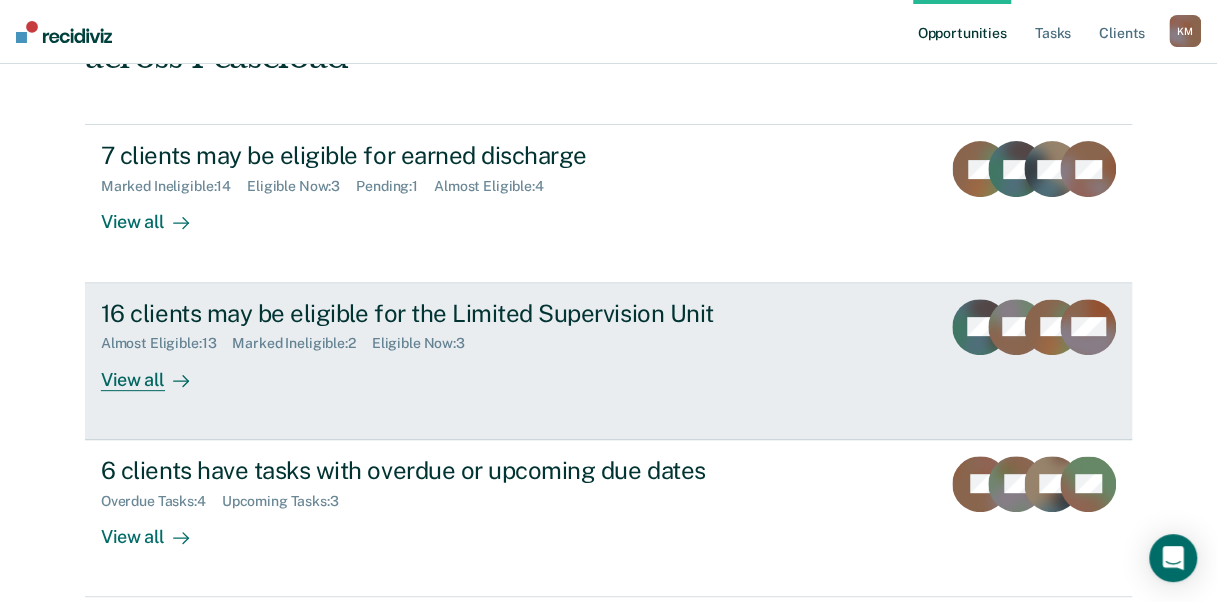 click on "View all" at bounding box center [157, 371] 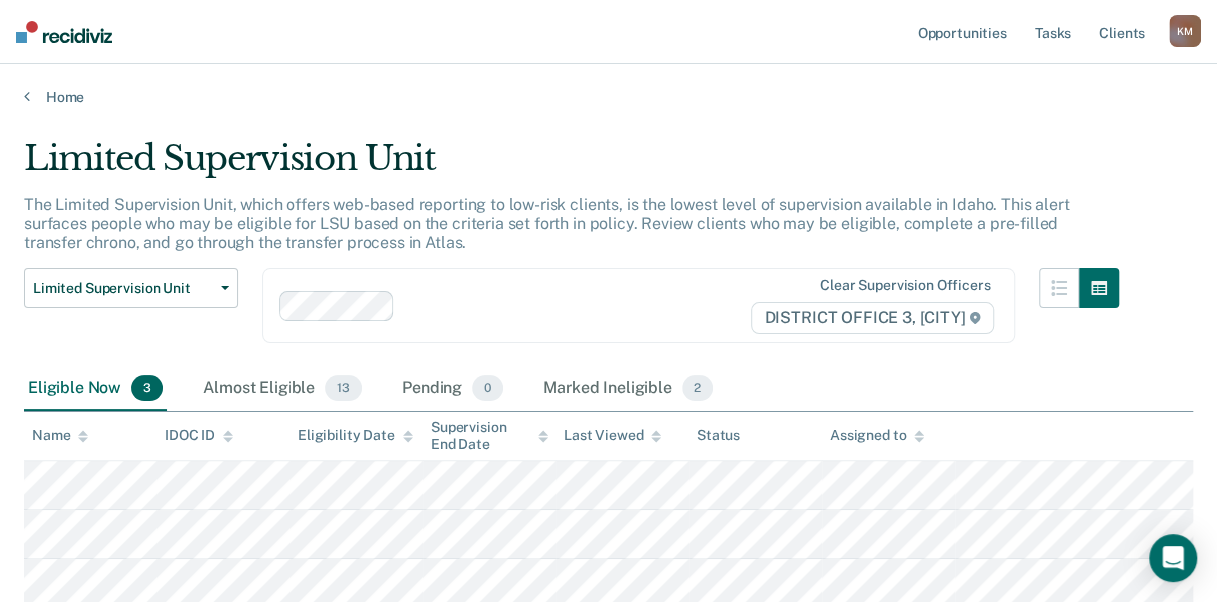 scroll, scrollTop: 0, scrollLeft: 0, axis: both 